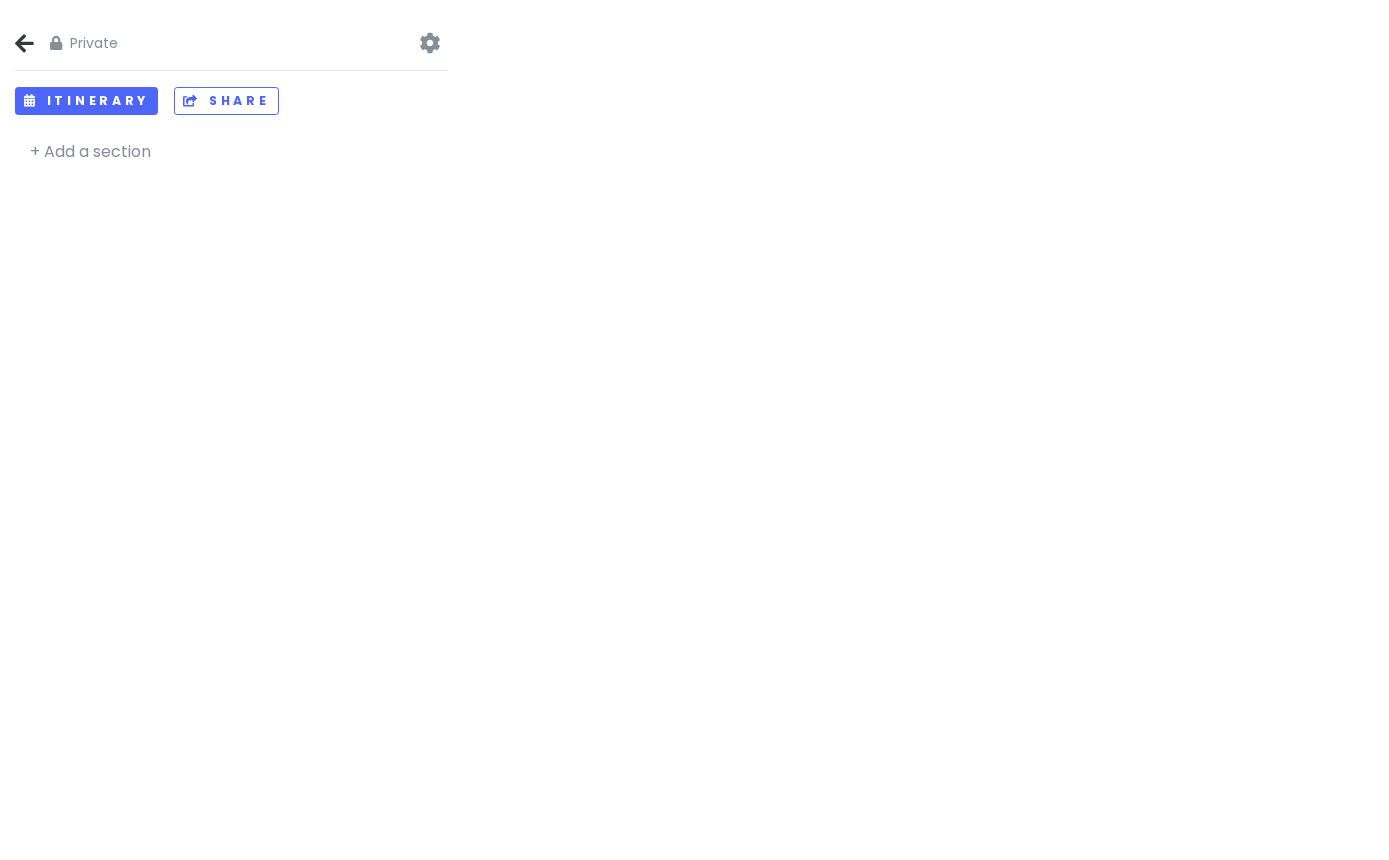 scroll, scrollTop: 0, scrollLeft: 0, axis: both 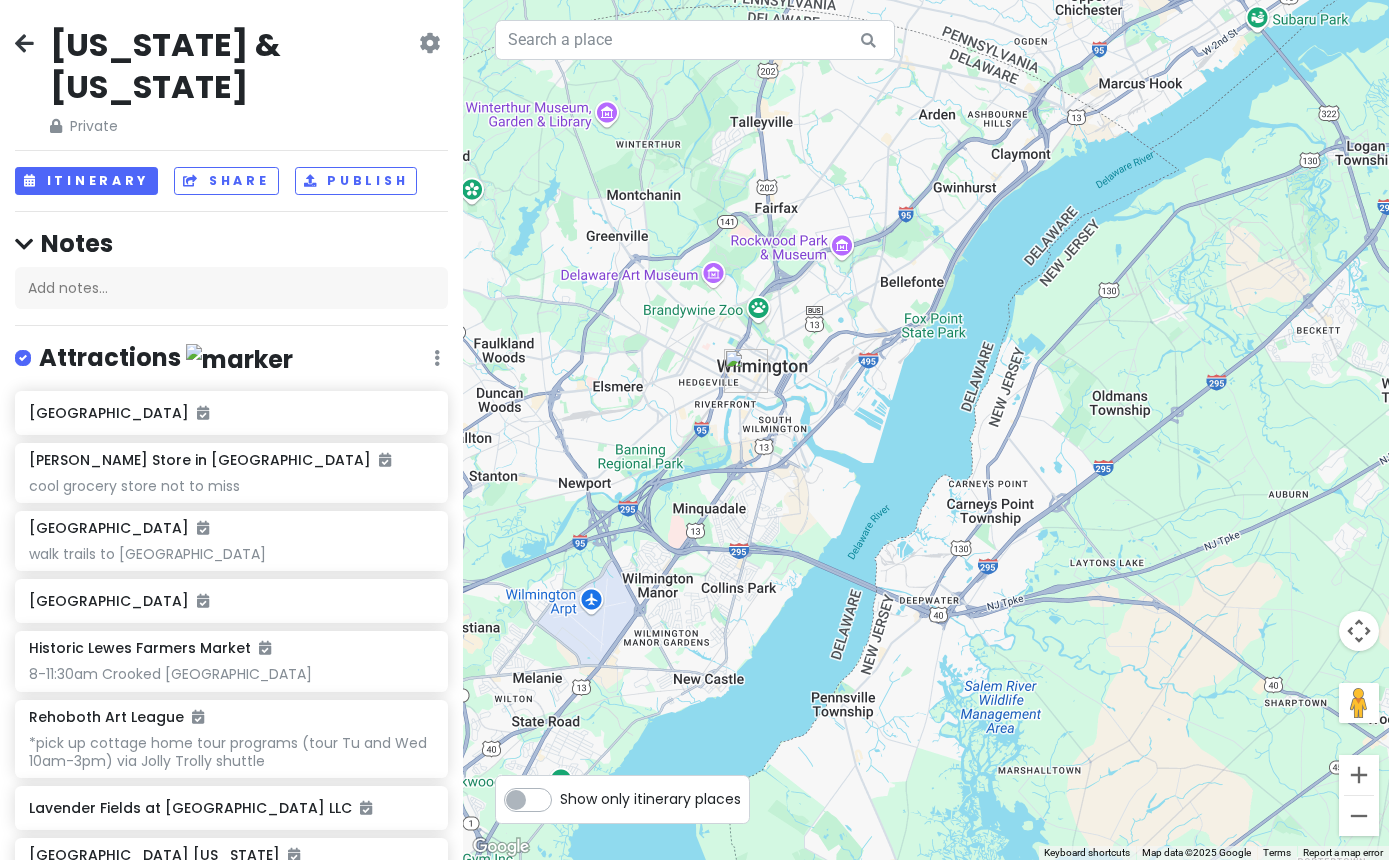 drag, startPoint x: 875, startPoint y: 113, endPoint x: 885, endPoint y: 439, distance: 326.15335 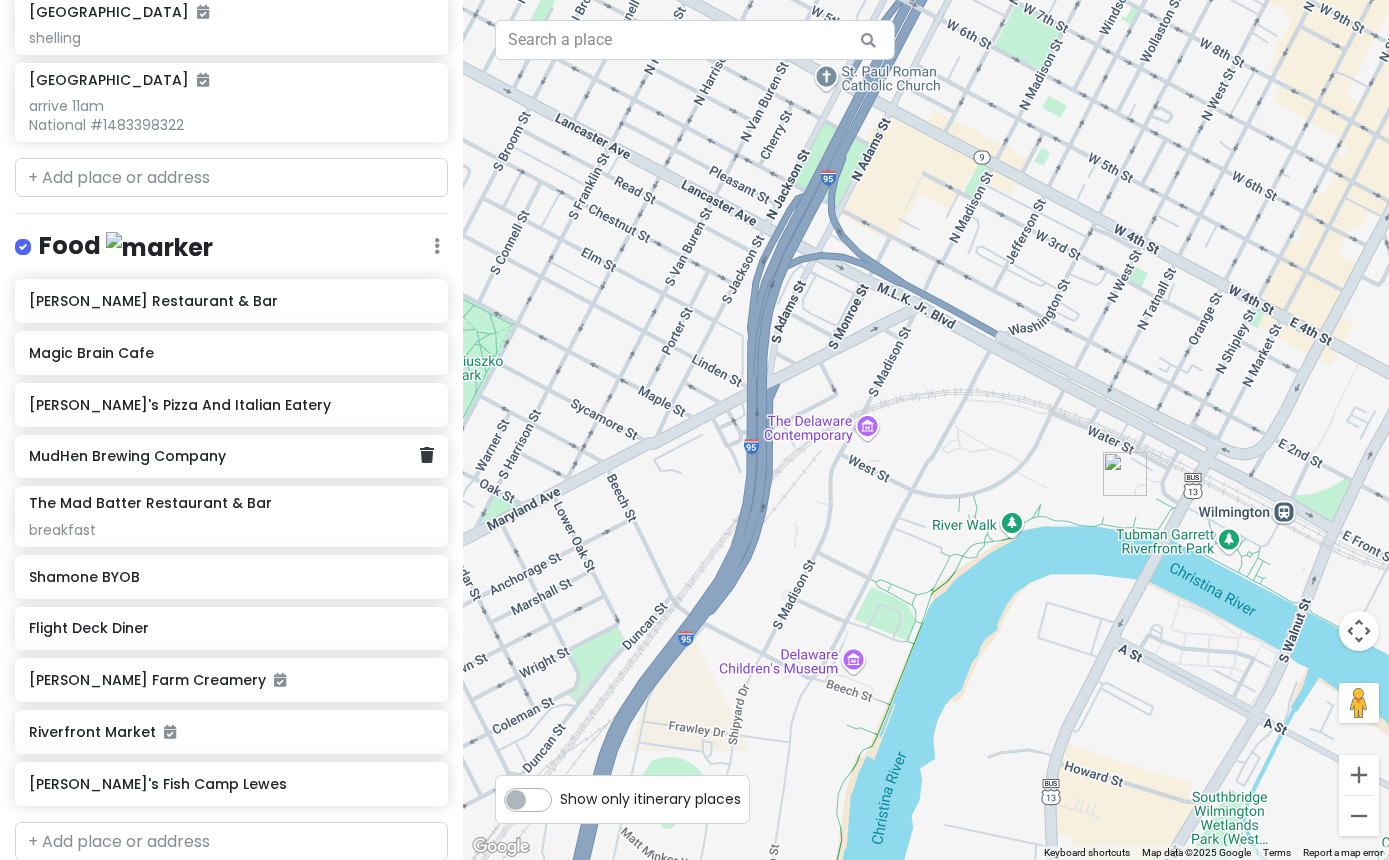 scroll, scrollTop: 1368, scrollLeft: 0, axis: vertical 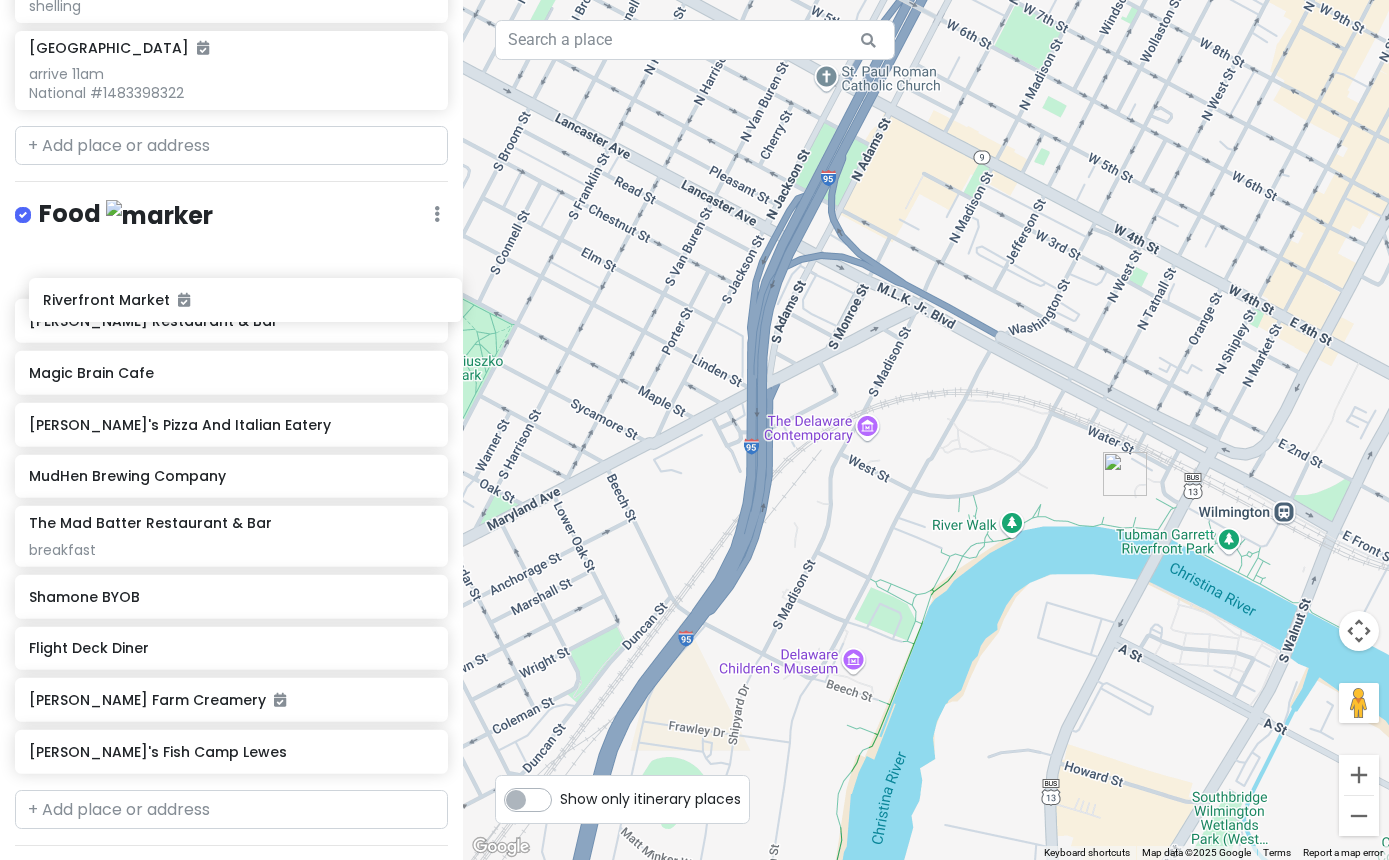 drag, startPoint x: 95, startPoint y: 727, endPoint x: 109, endPoint y: 303, distance: 424.23108 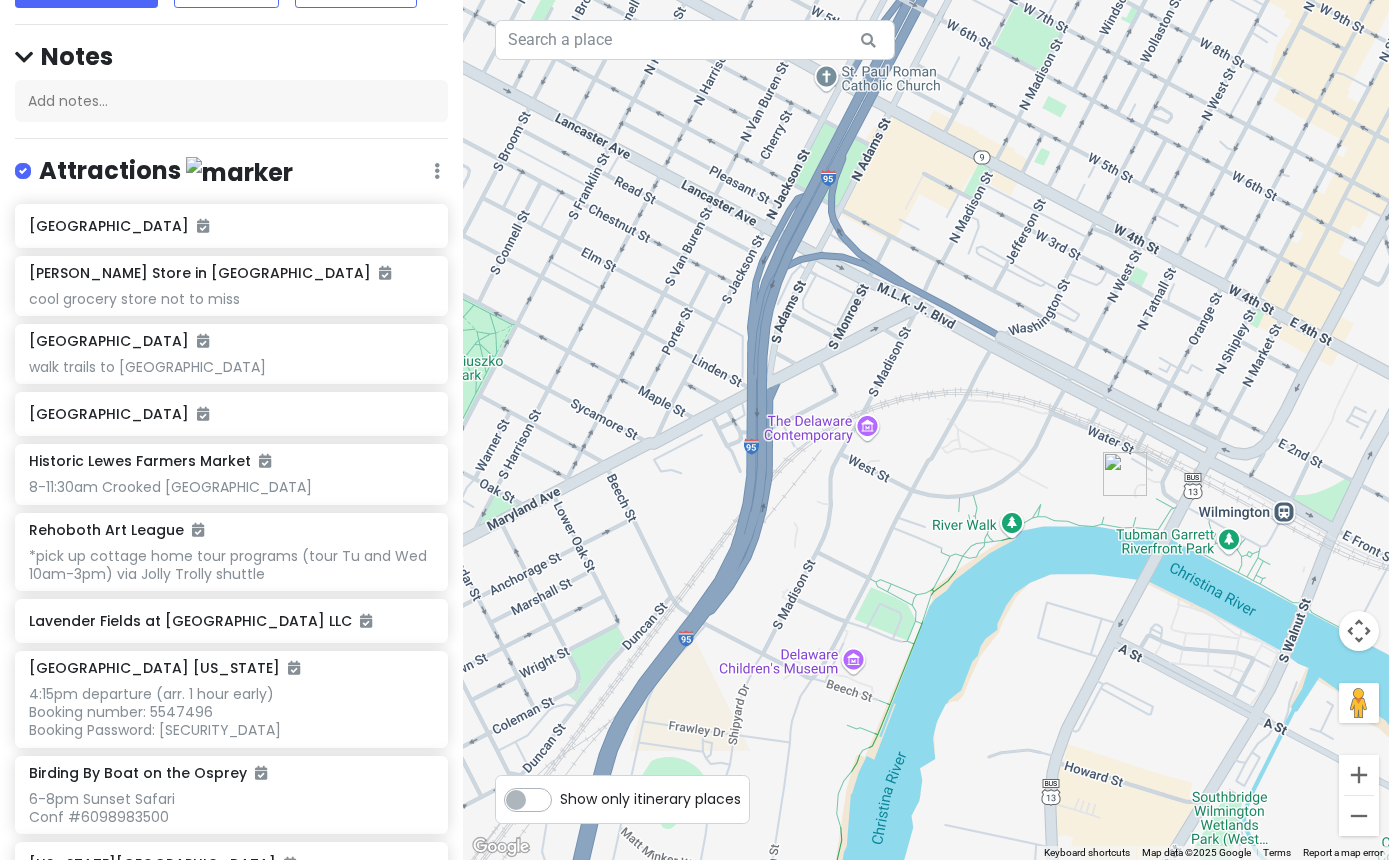 scroll, scrollTop: 0, scrollLeft: 0, axis: both 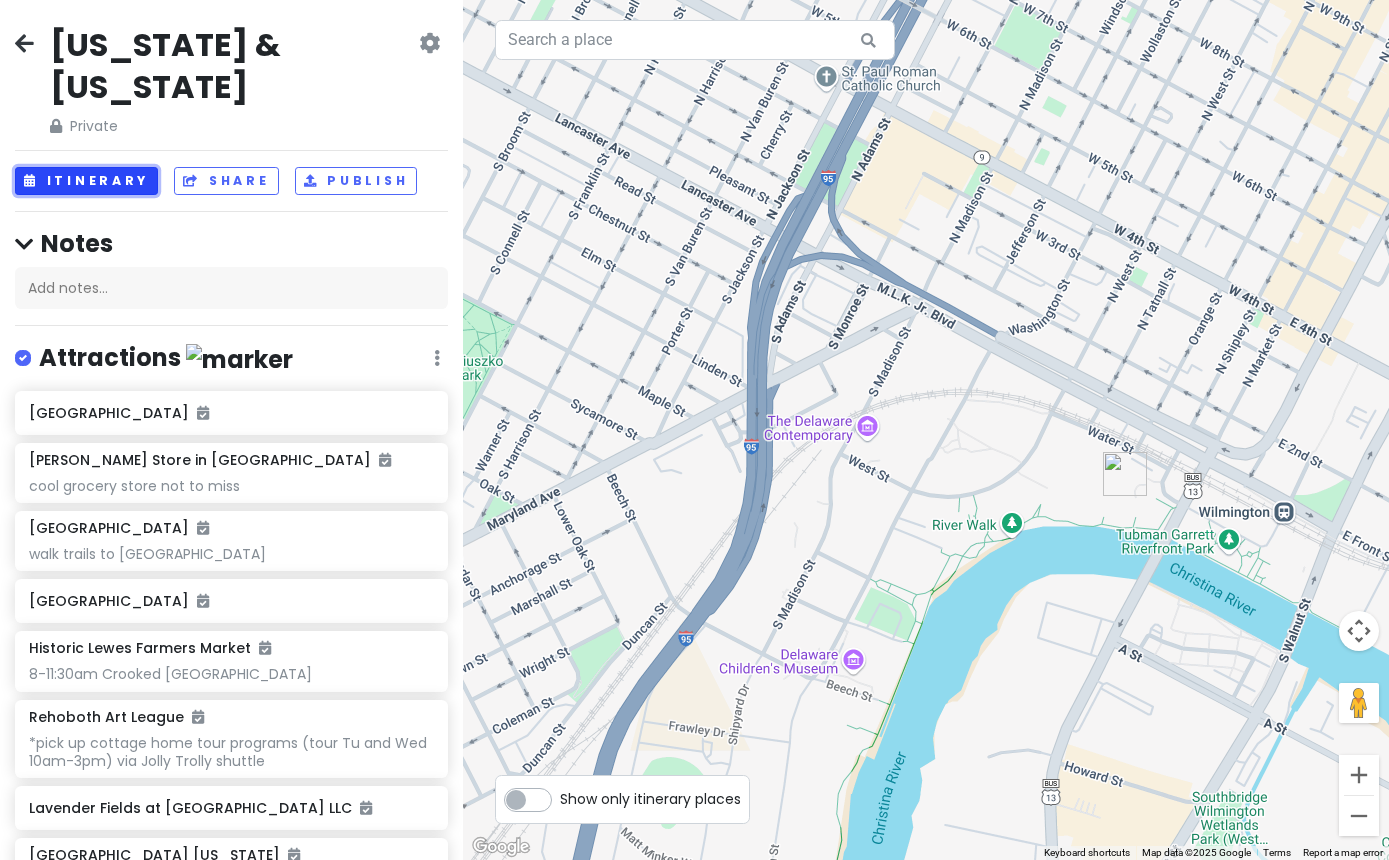 click on "Itinerary" at bounding box center [86, 181] 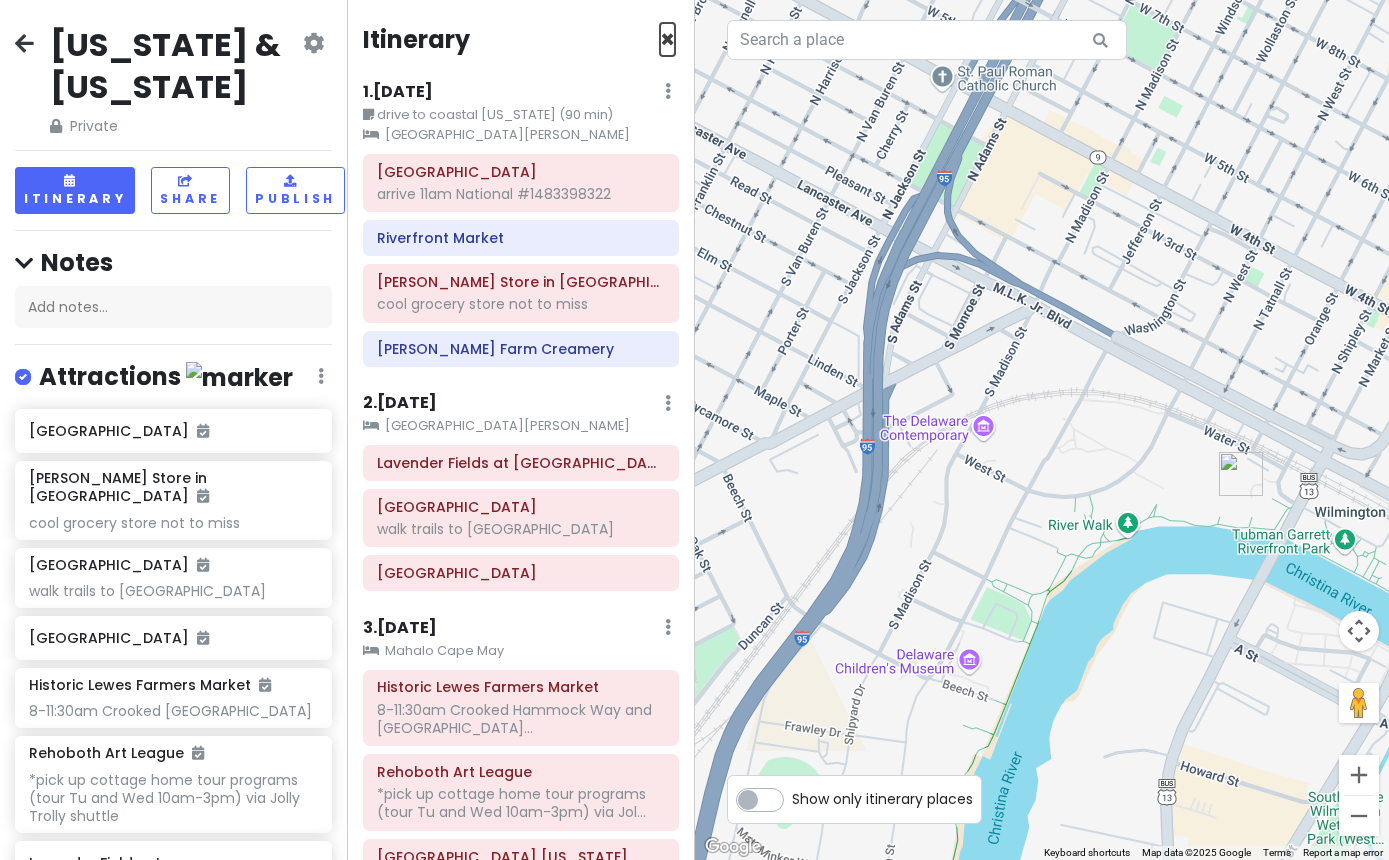 click on "×" at bounding box center [667, 39] 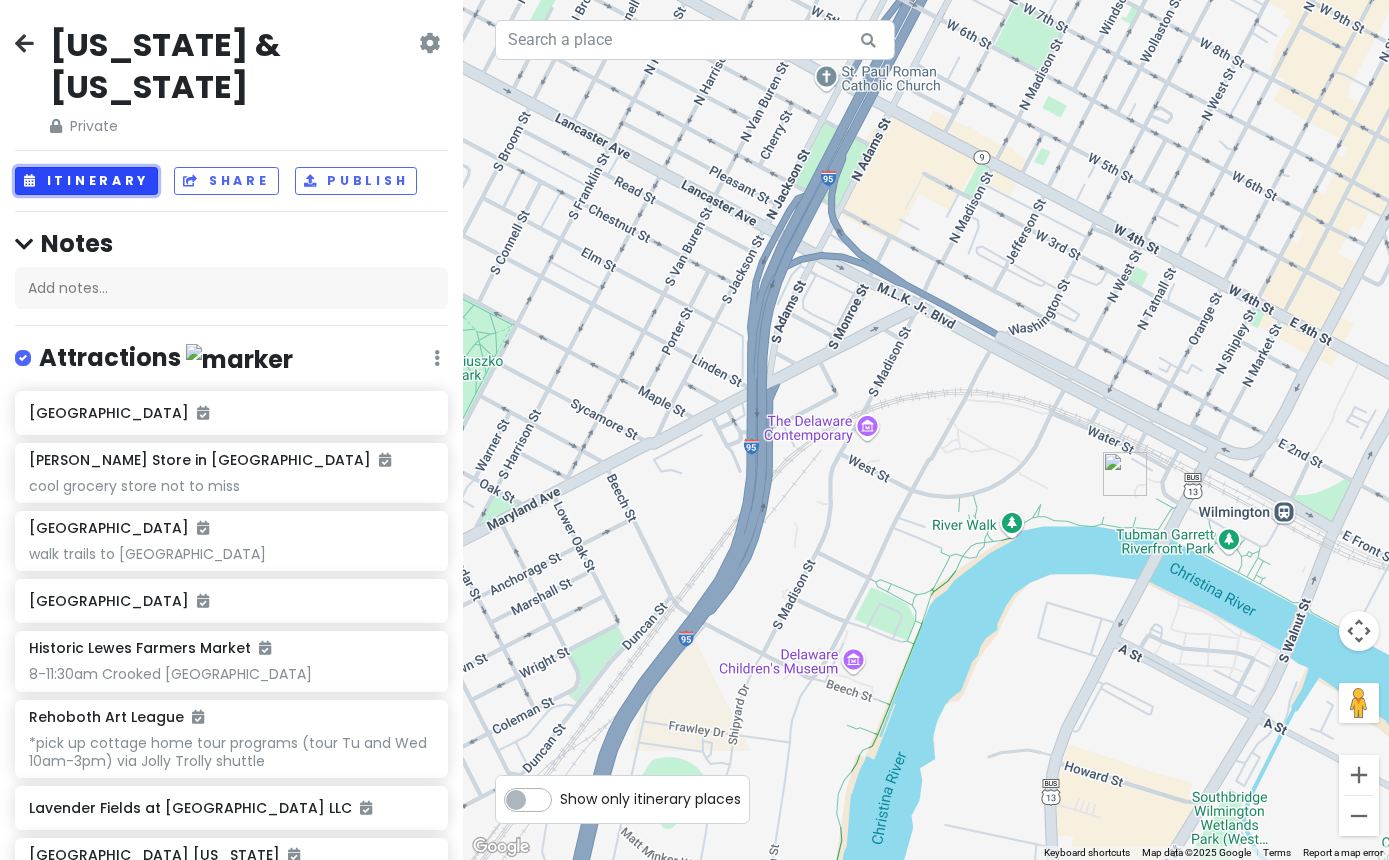 click on "Itinerary" at bounding box center [86, 181] 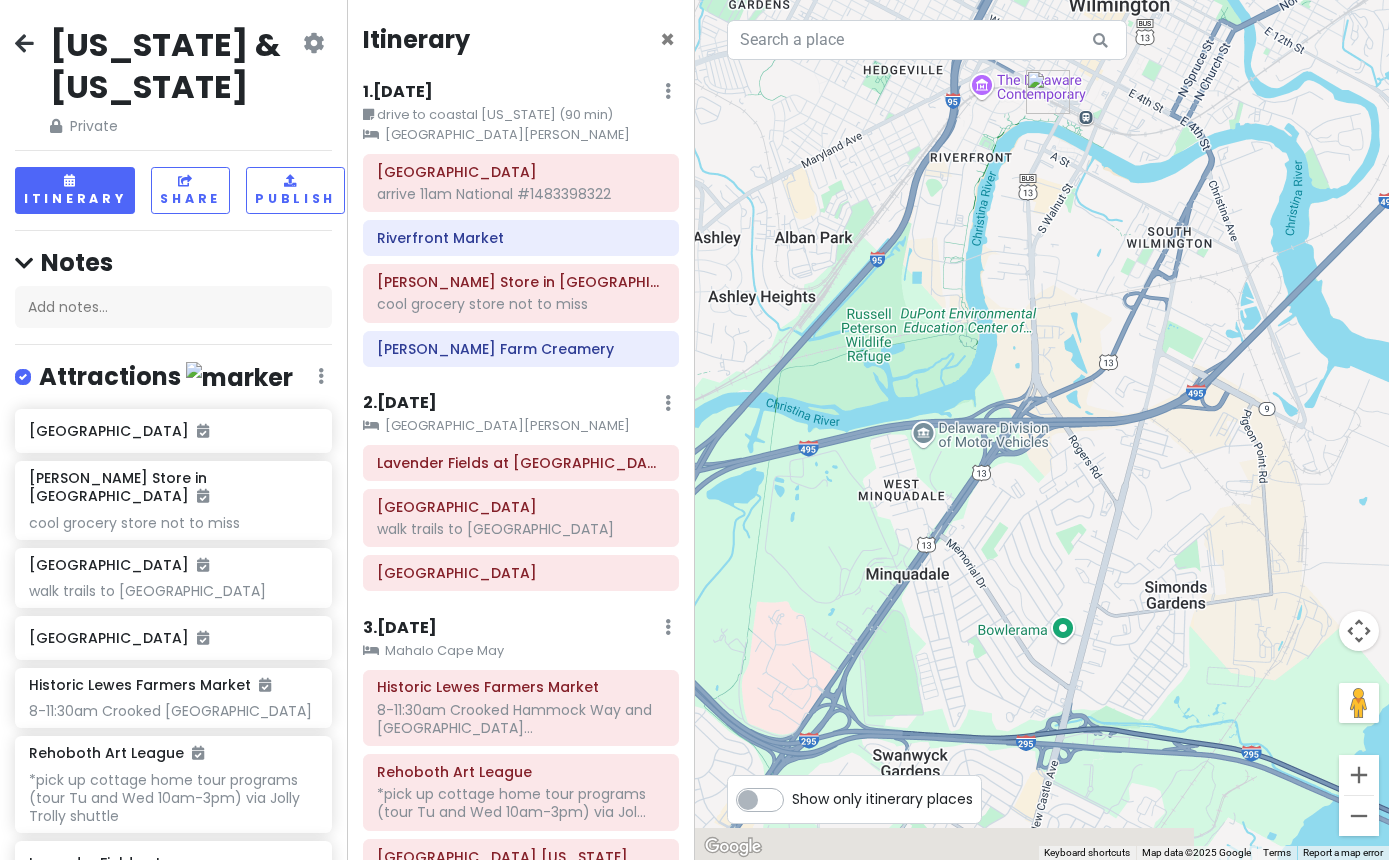 drag, startPoint x: 954, startPoint y: 672, endPoint x: 1025, endPoint y: 277, distance: 401.3303 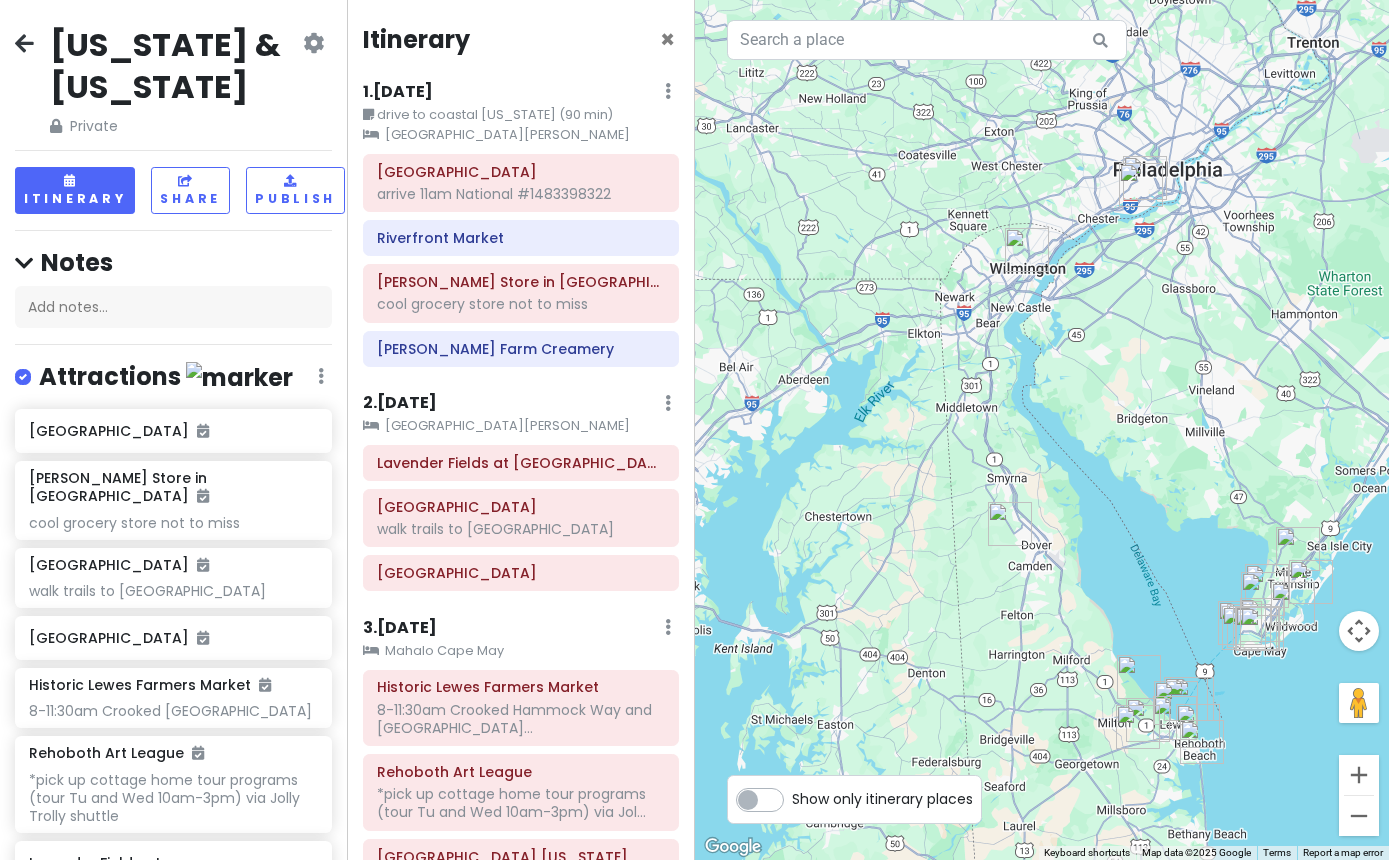 click at bounding box center (1010, 524) 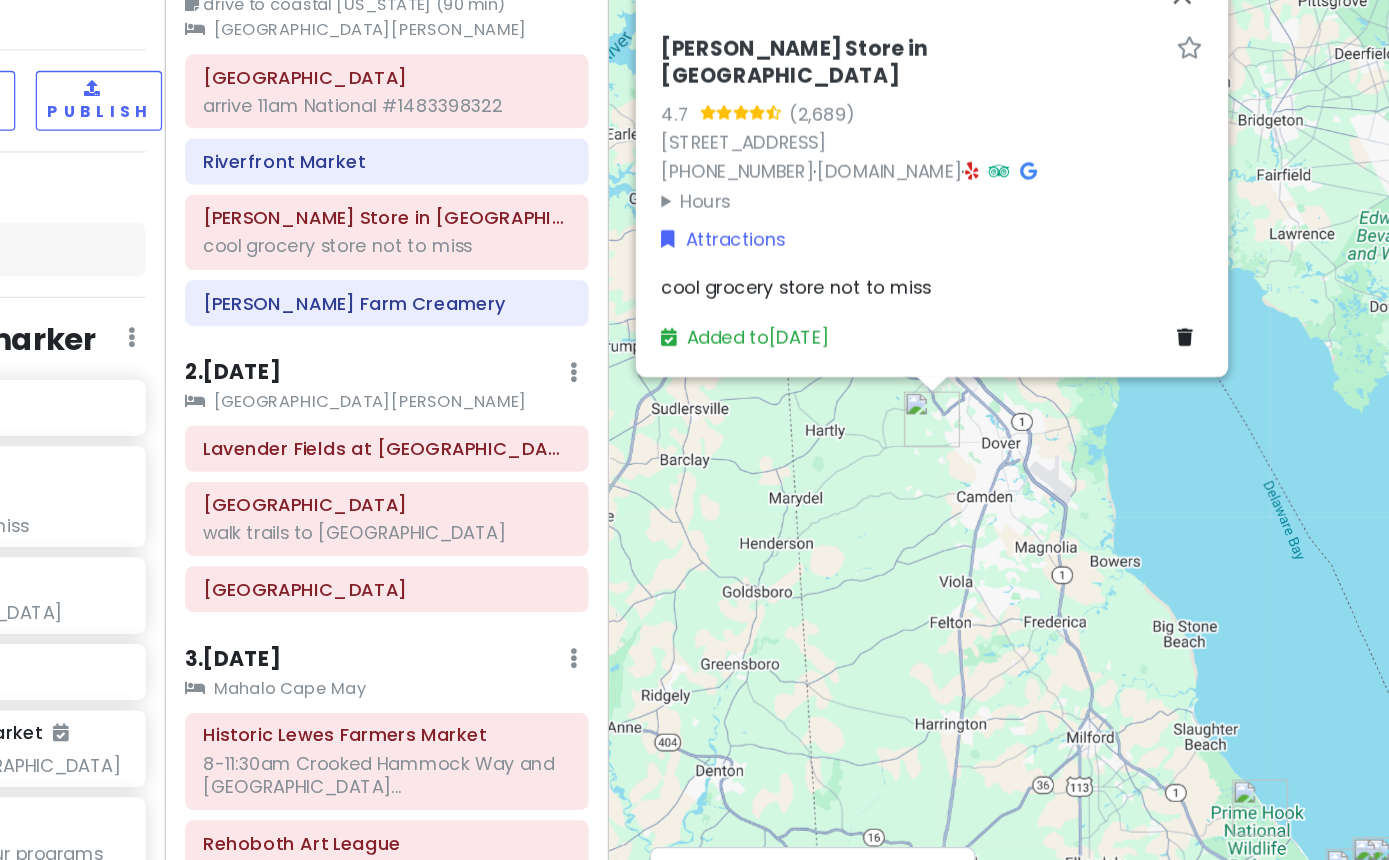 drag, startPoint x: 1003, startPoint y: 665, endPoint x: 938, endPoint y: 545, distance: 136.47343 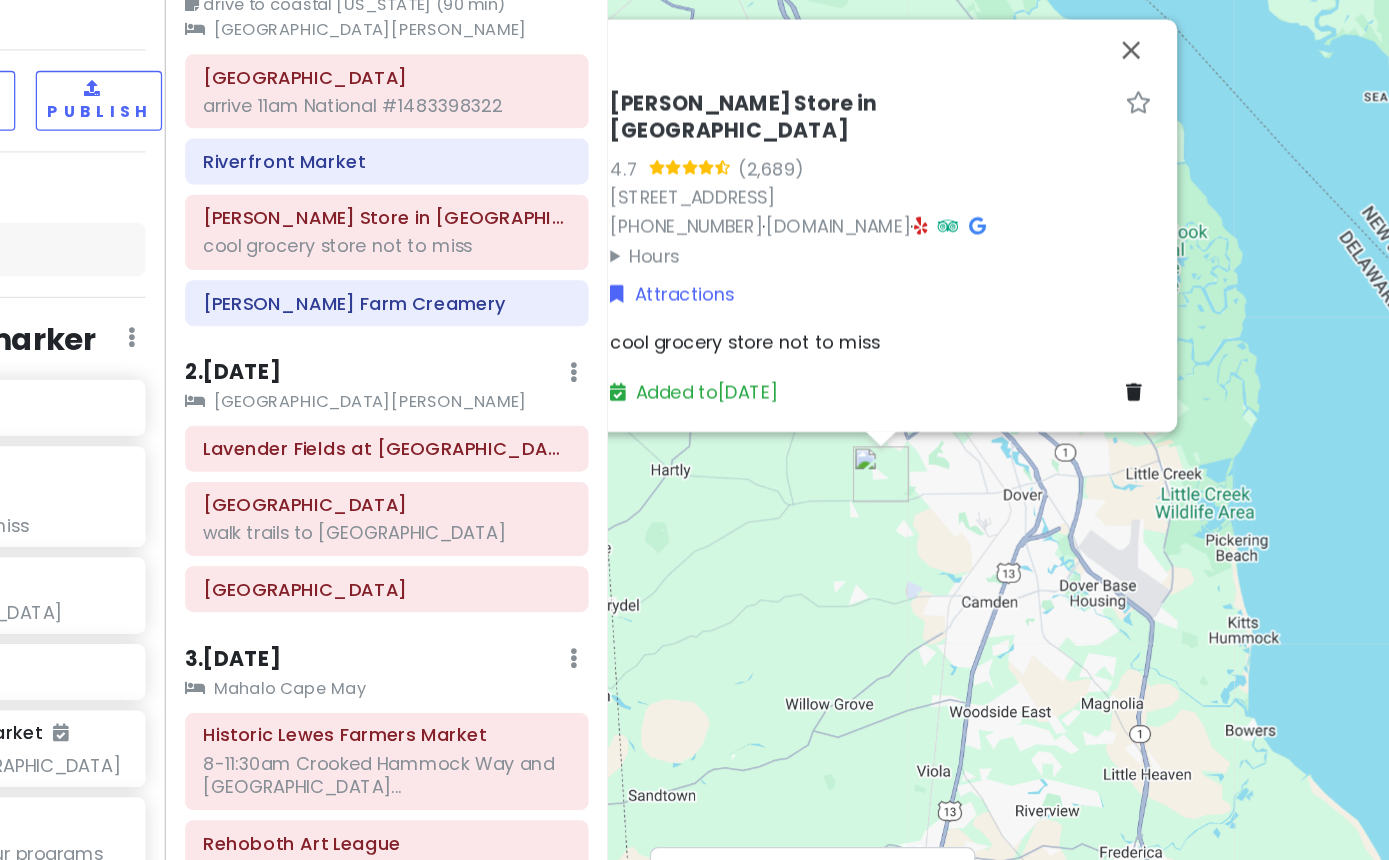 drag, startPoint x: 993, startPoint y: 404, endPoint x: 946, endPoint y: 534, distance: 138.2353 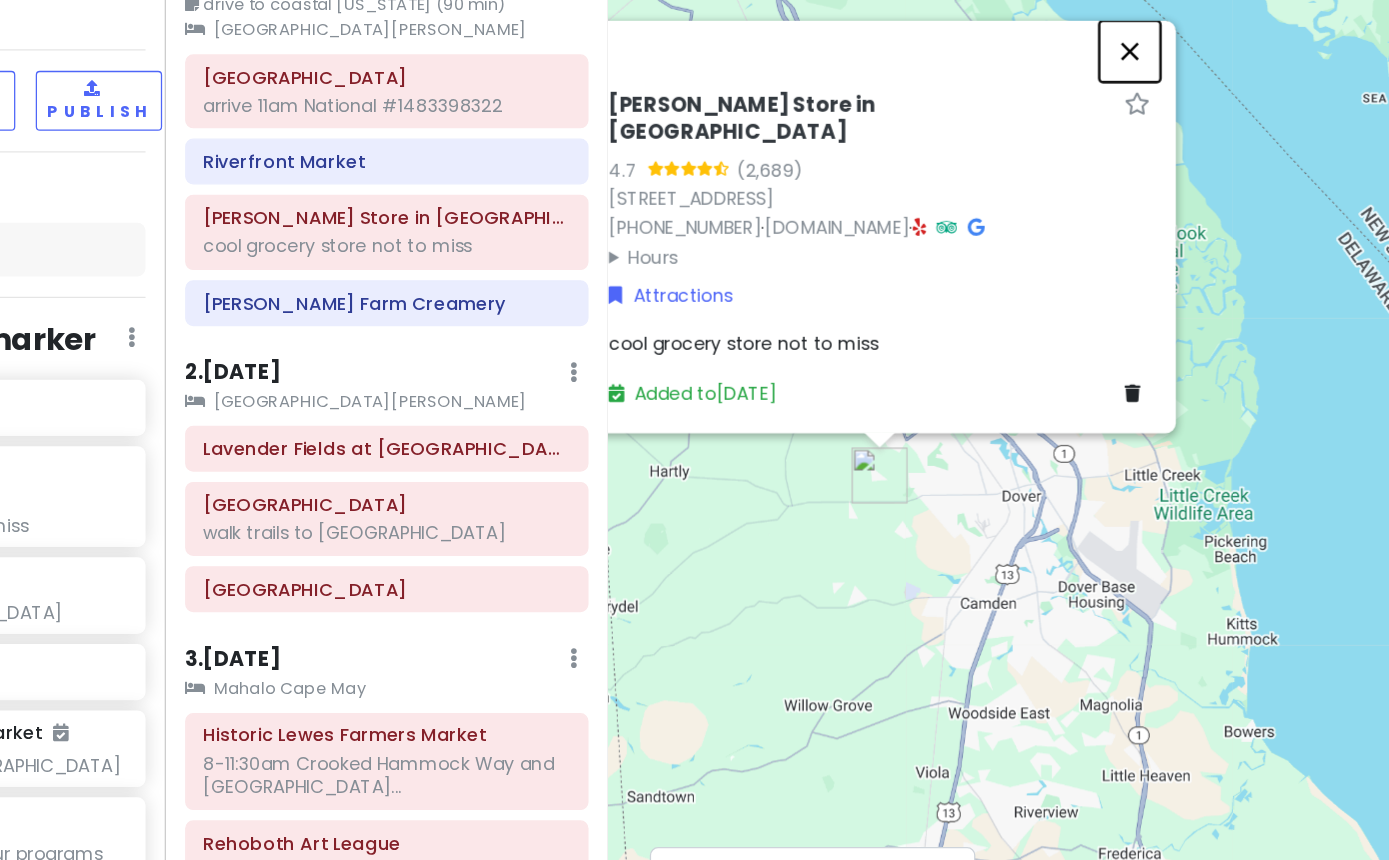 click at bounding box center (1103, 152) 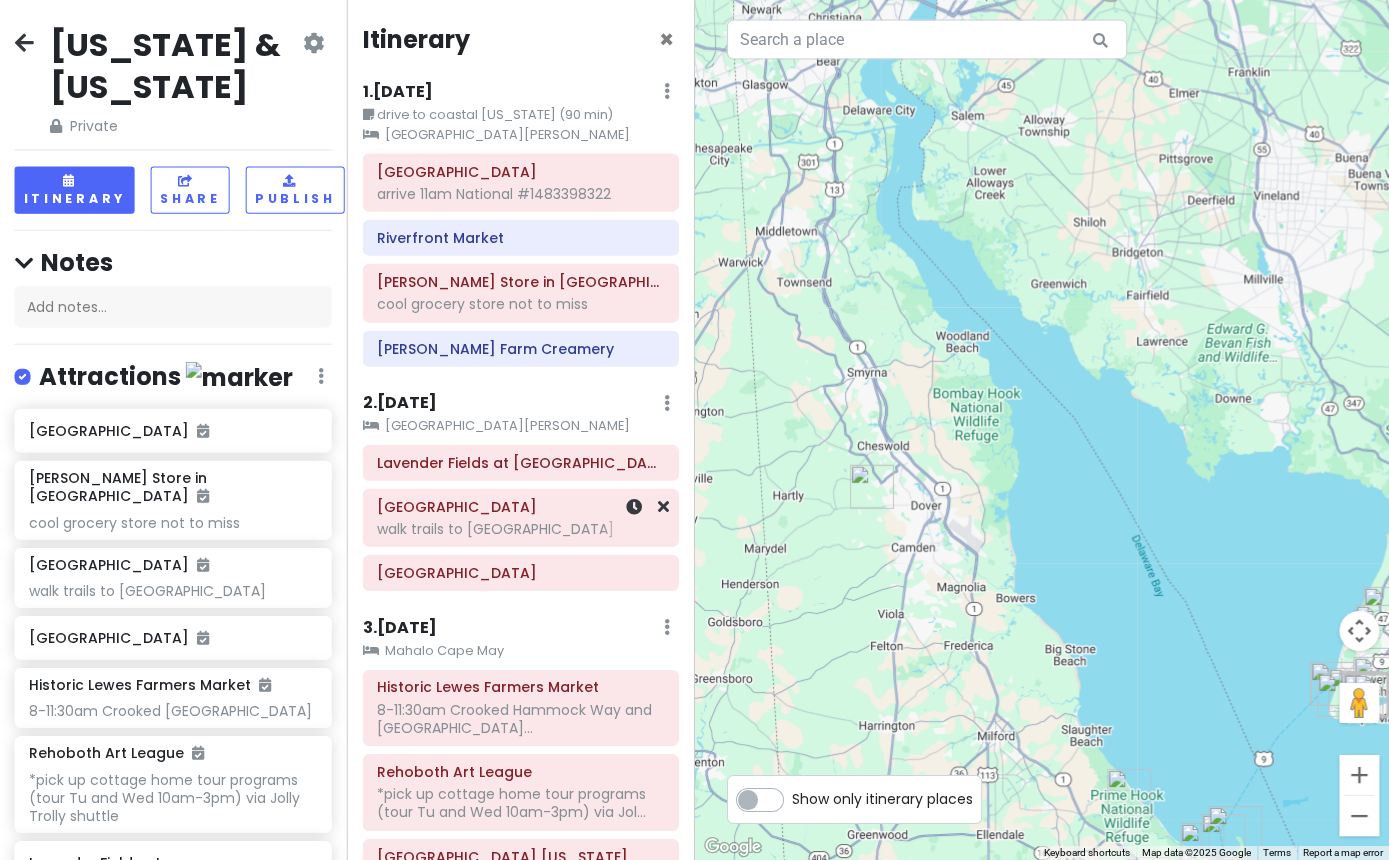 scroll, scrollTop: 0, scrollLeft: 0, axis: both 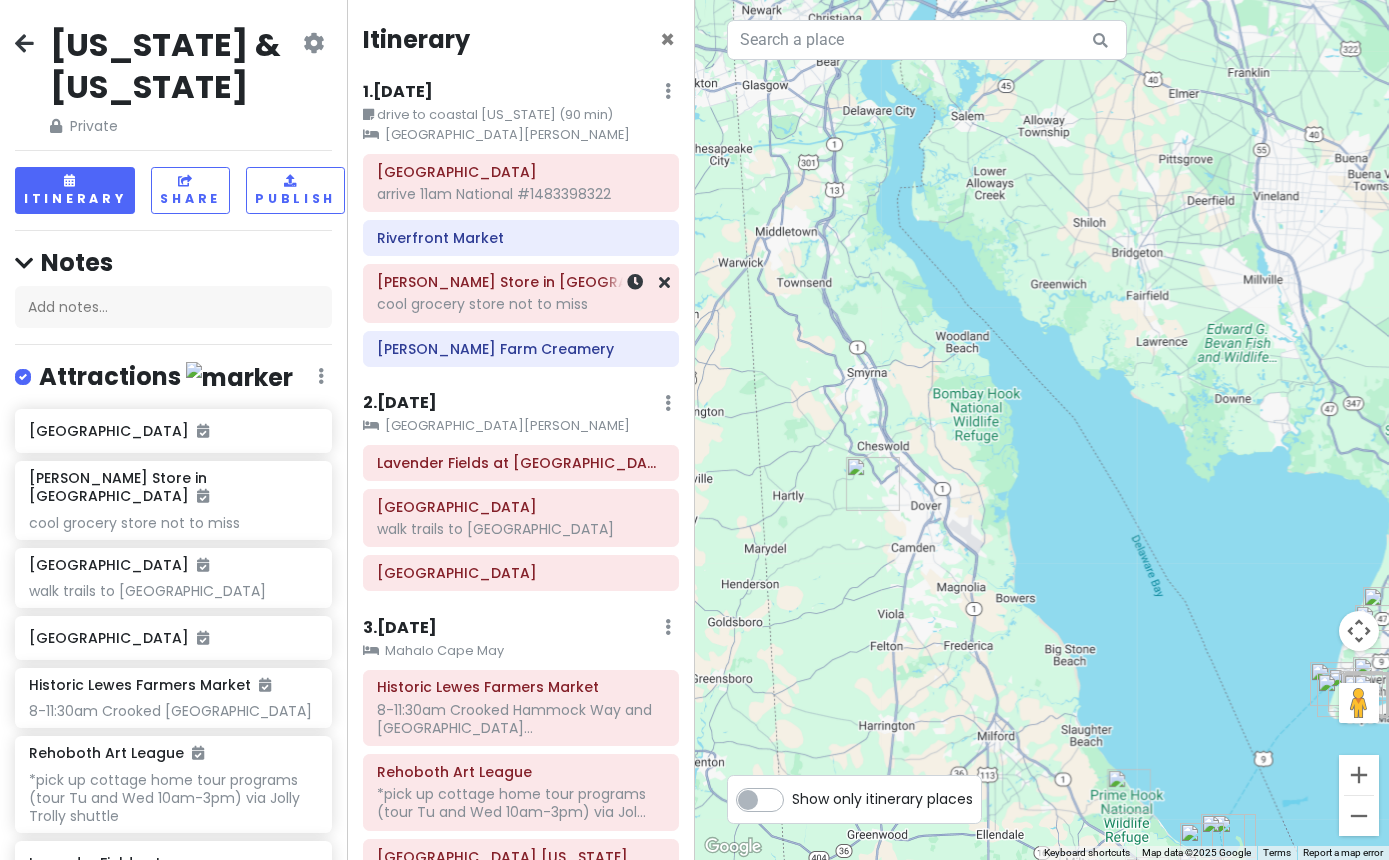 click on "cool grocery store not to miss" at bounding box center [521, 194] 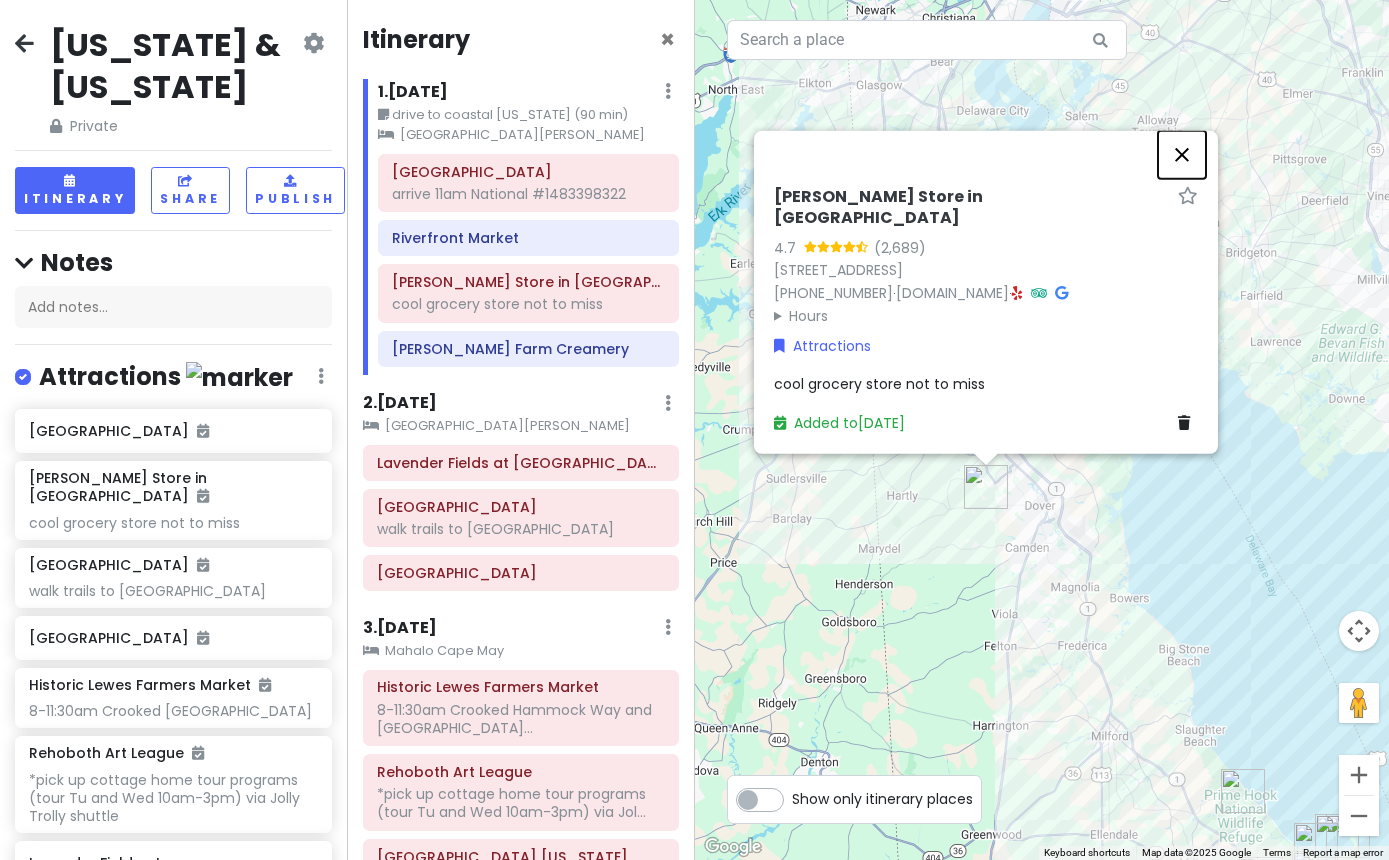 click at bounding box center (1182, 155) 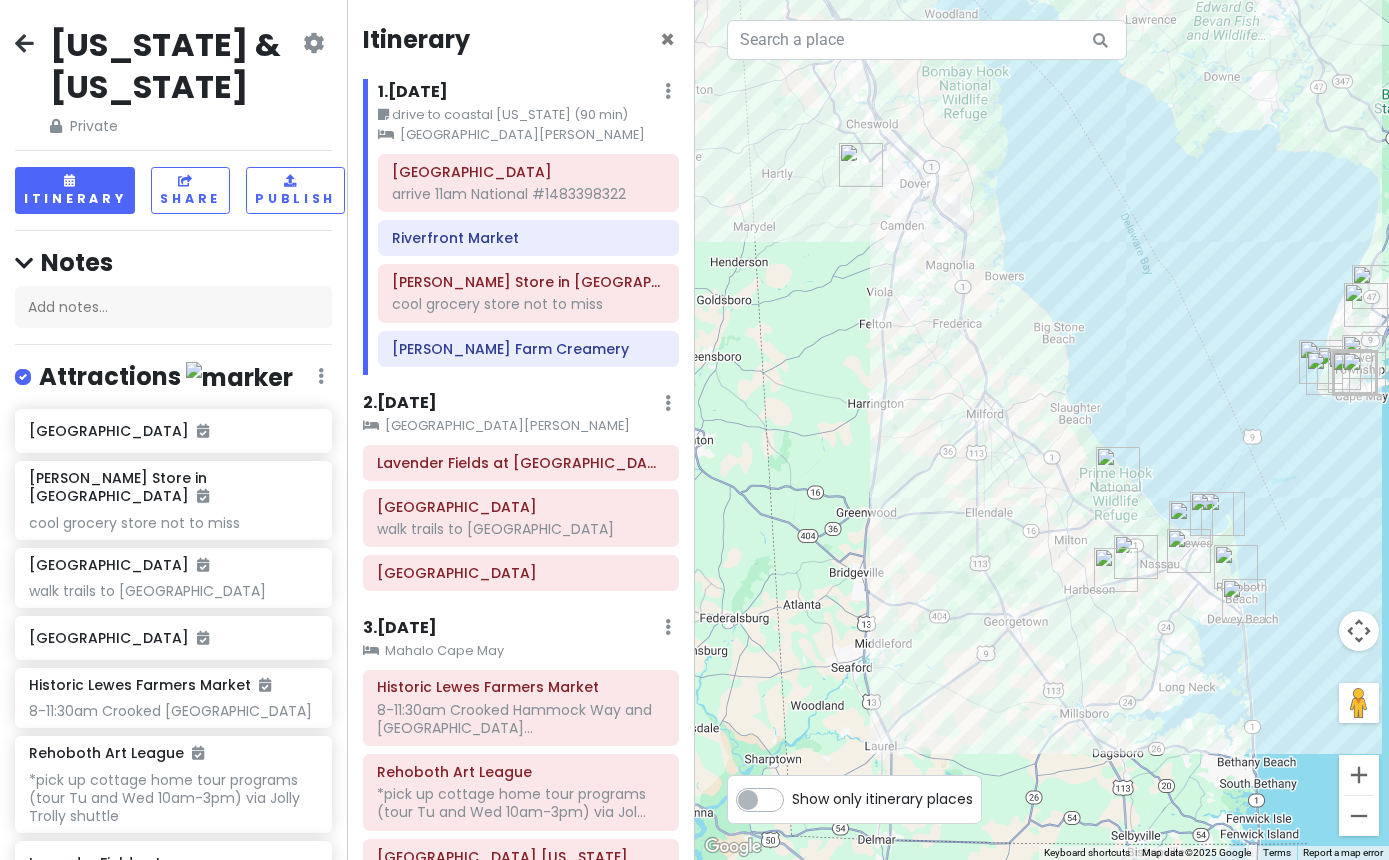 drag, startPoint x: 1175, startPoint y: 644, endPoint x: 1050, endPoint y: 318, distance: 349.14325 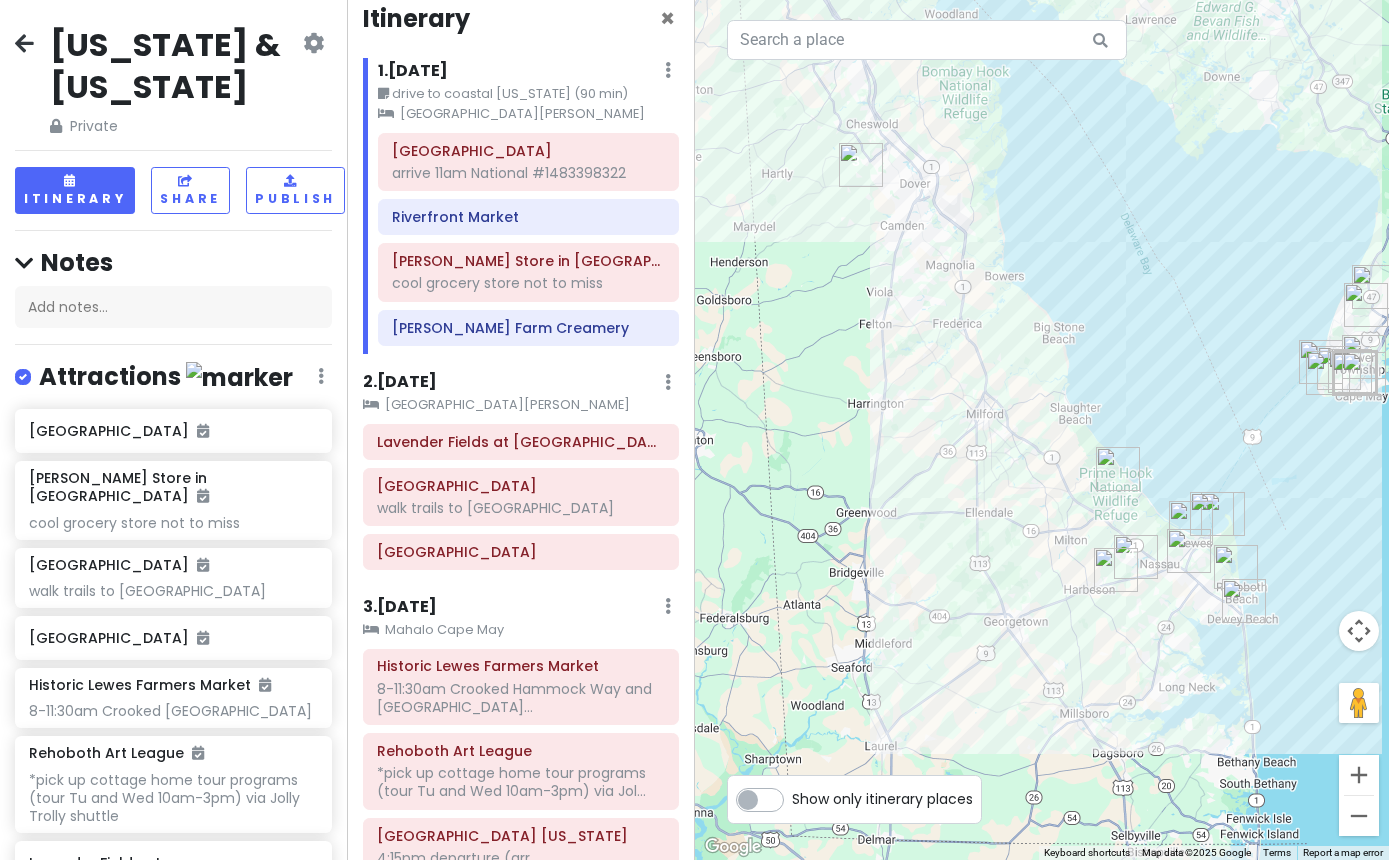 scroll, scrollTop: 8, scrollLeft: 0, axis: vertical 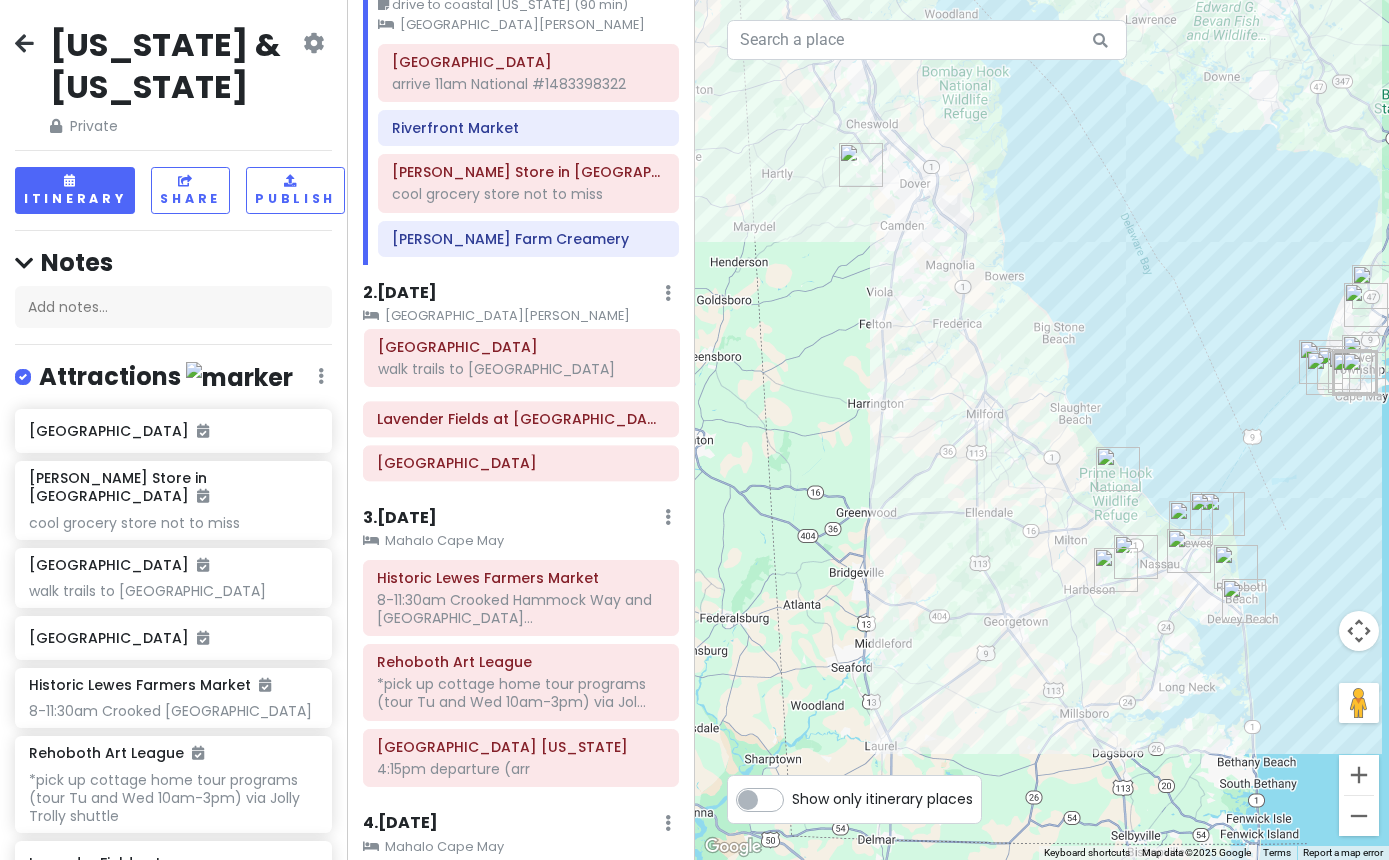 drag, startPoint x: 490, startPoint y: 399, endPoint x: 491, endPoint y: 349, distance: 50.01 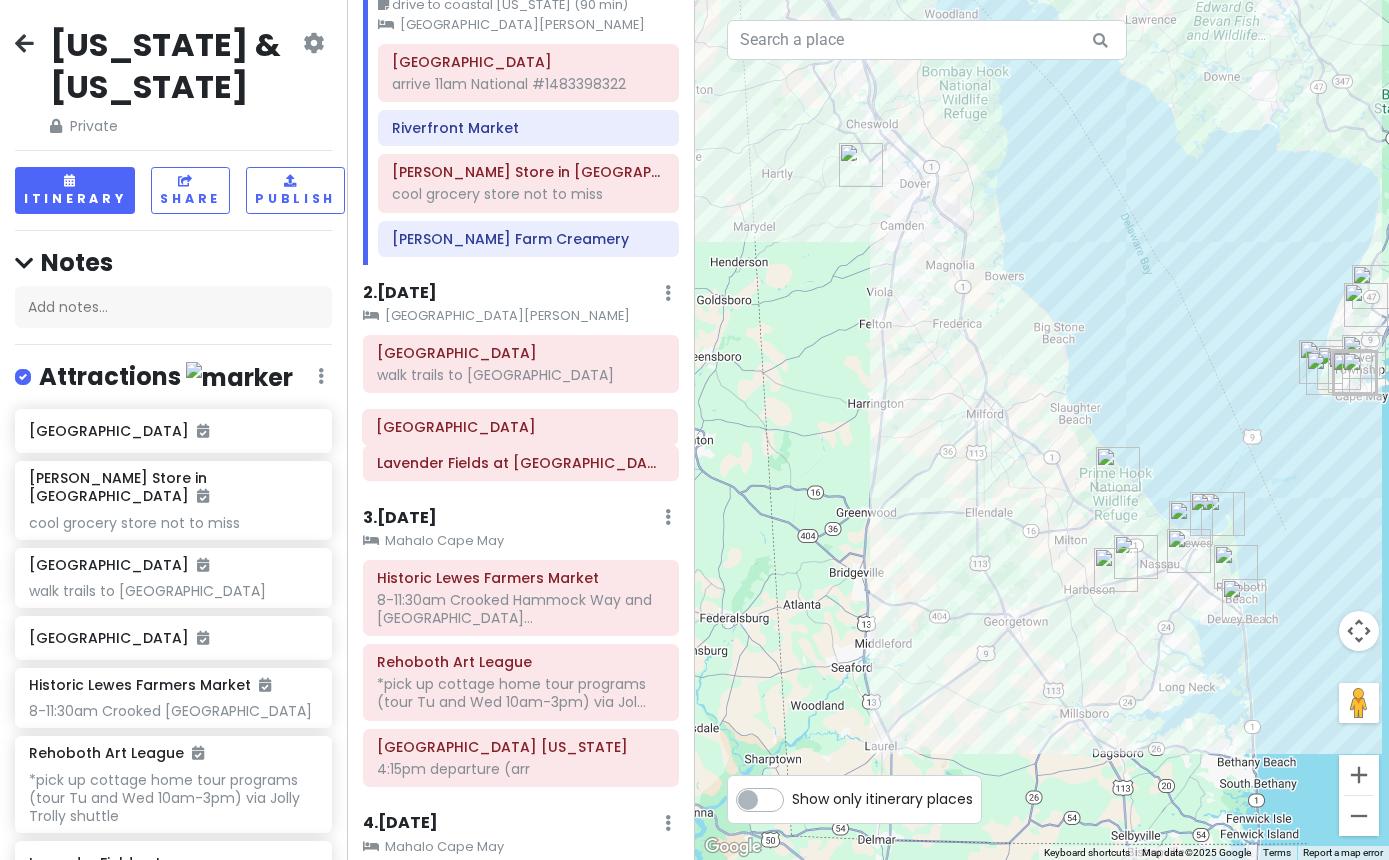 drag, startPoint x: 491, startPoint y: 466, endPoint x: 489, endPoint y: 427, distance: 39.051247 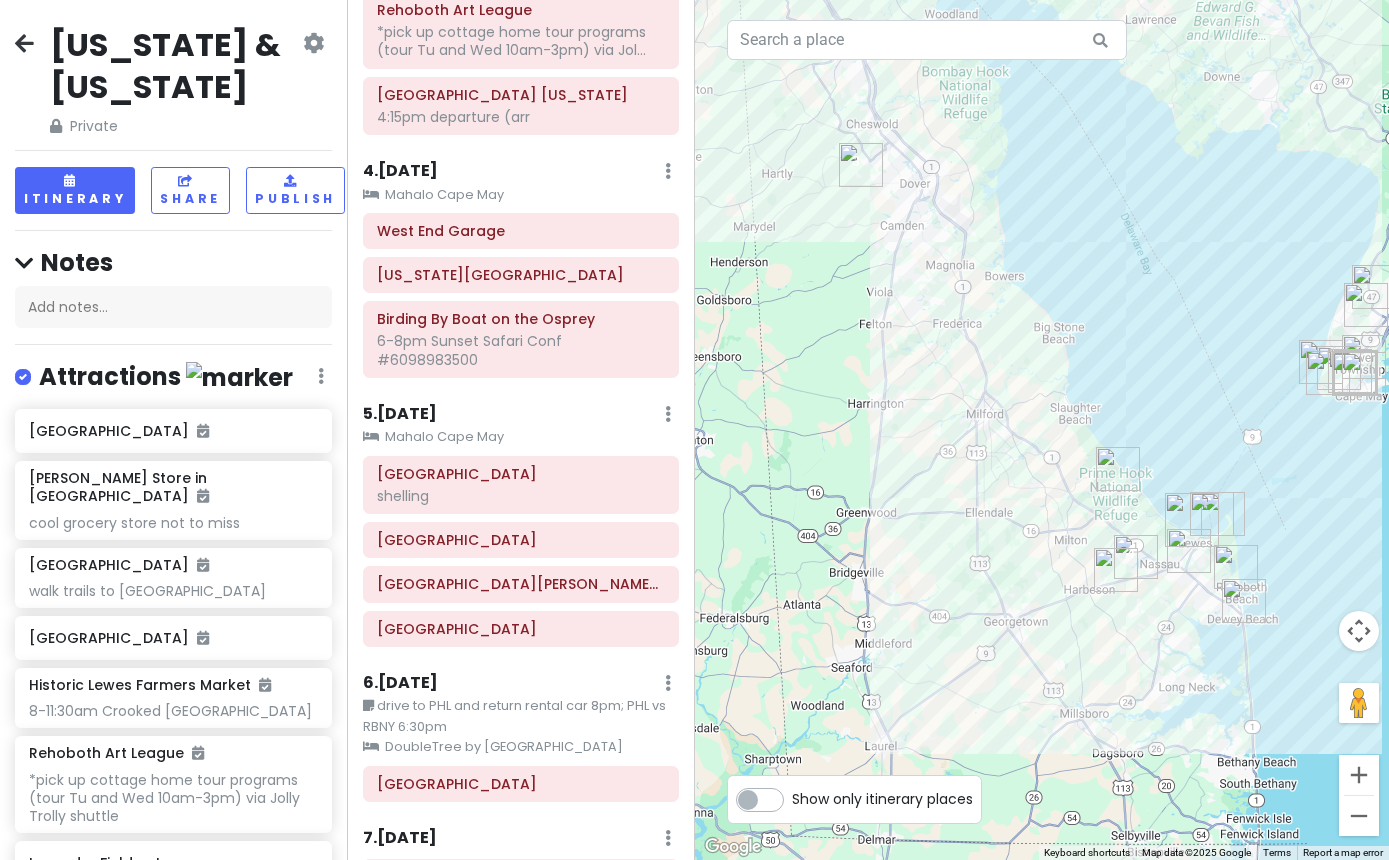 scroll, scrollTop: 874, scrollLeft: 0, axis: vertical 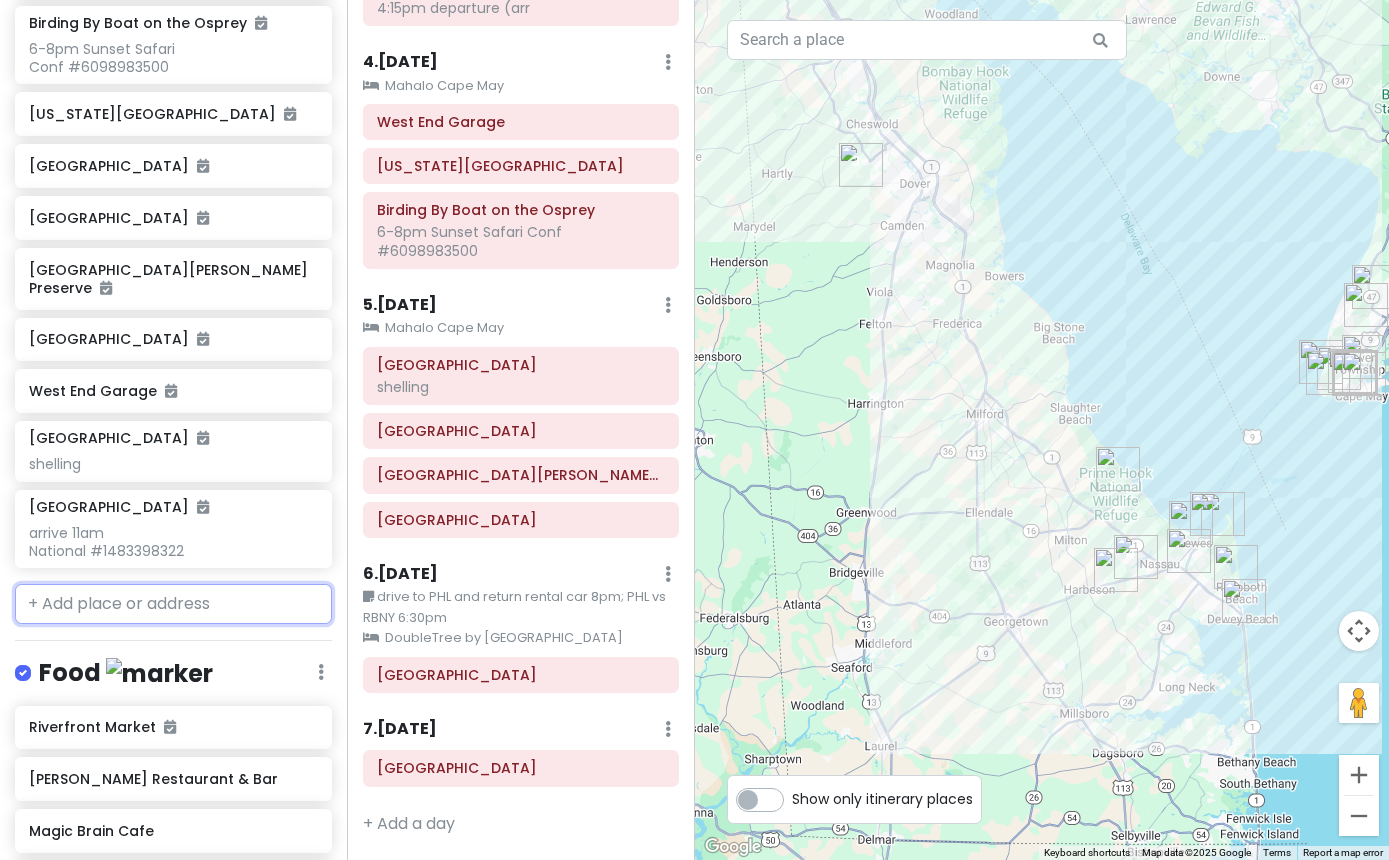 click at bounding box center [173, 604] 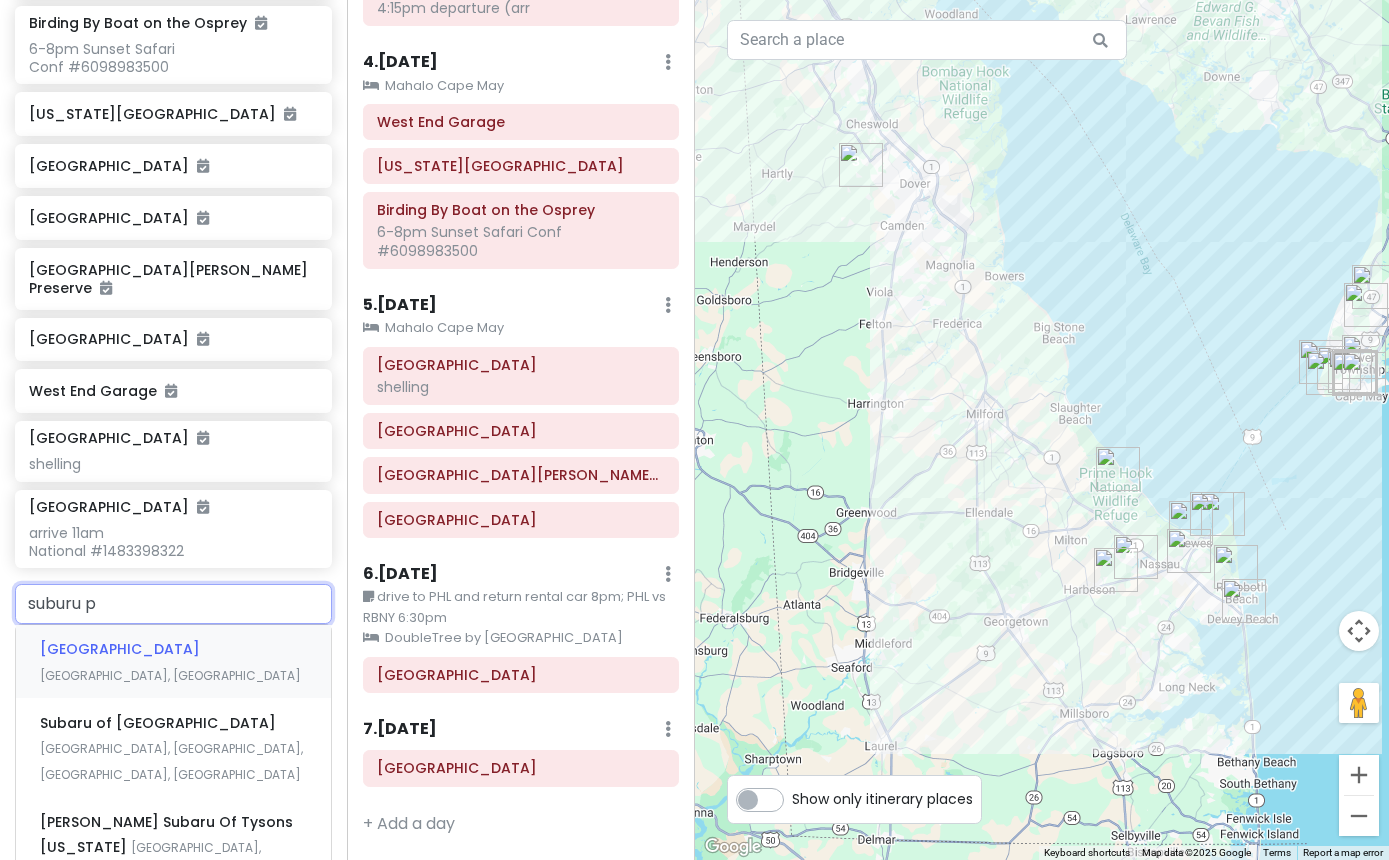type on "suburu pa" 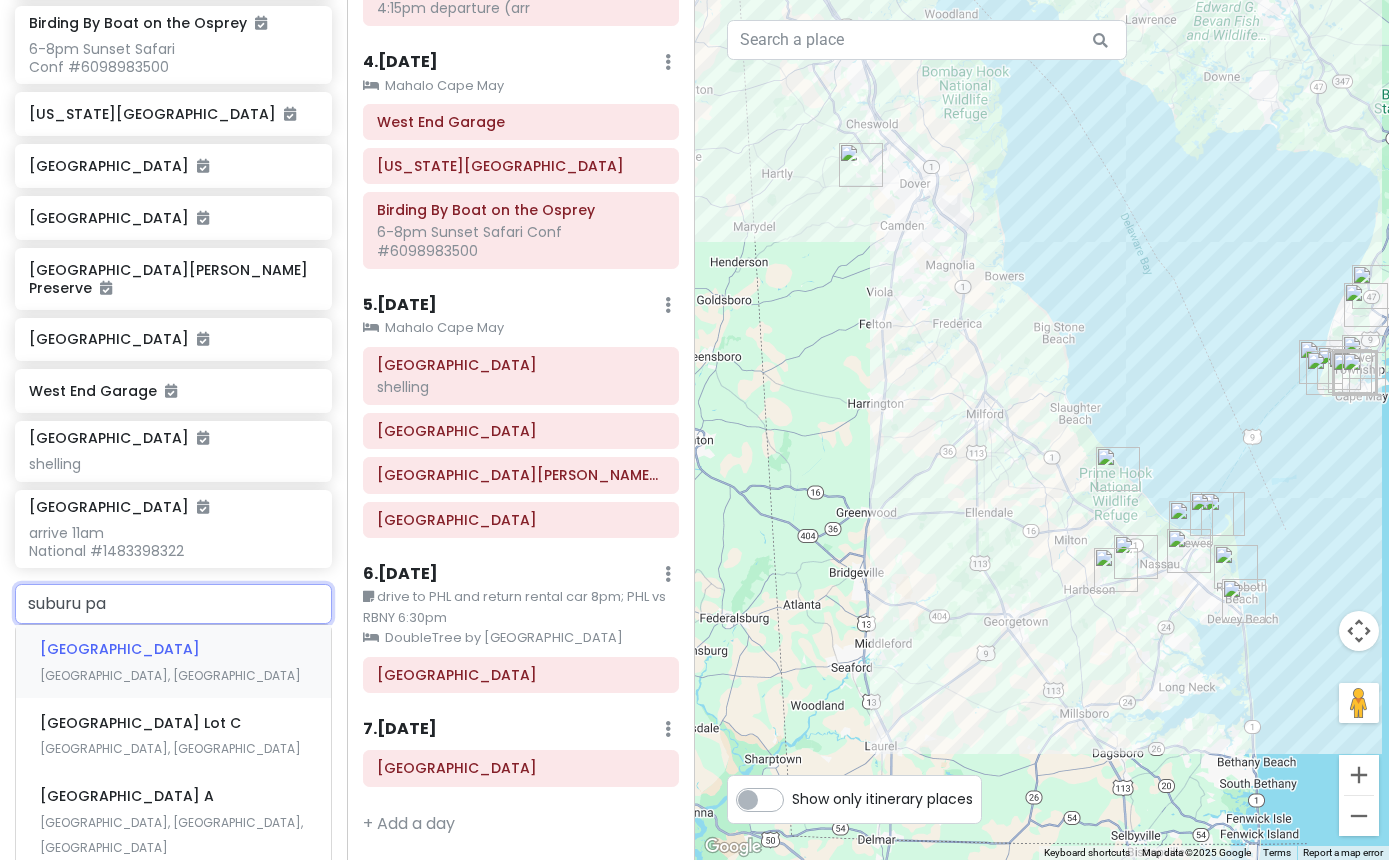 click on "[GEOGRAPHIC_DATA], [GEOGRAPHIC_DATA]" at bounding box center [173, 662] 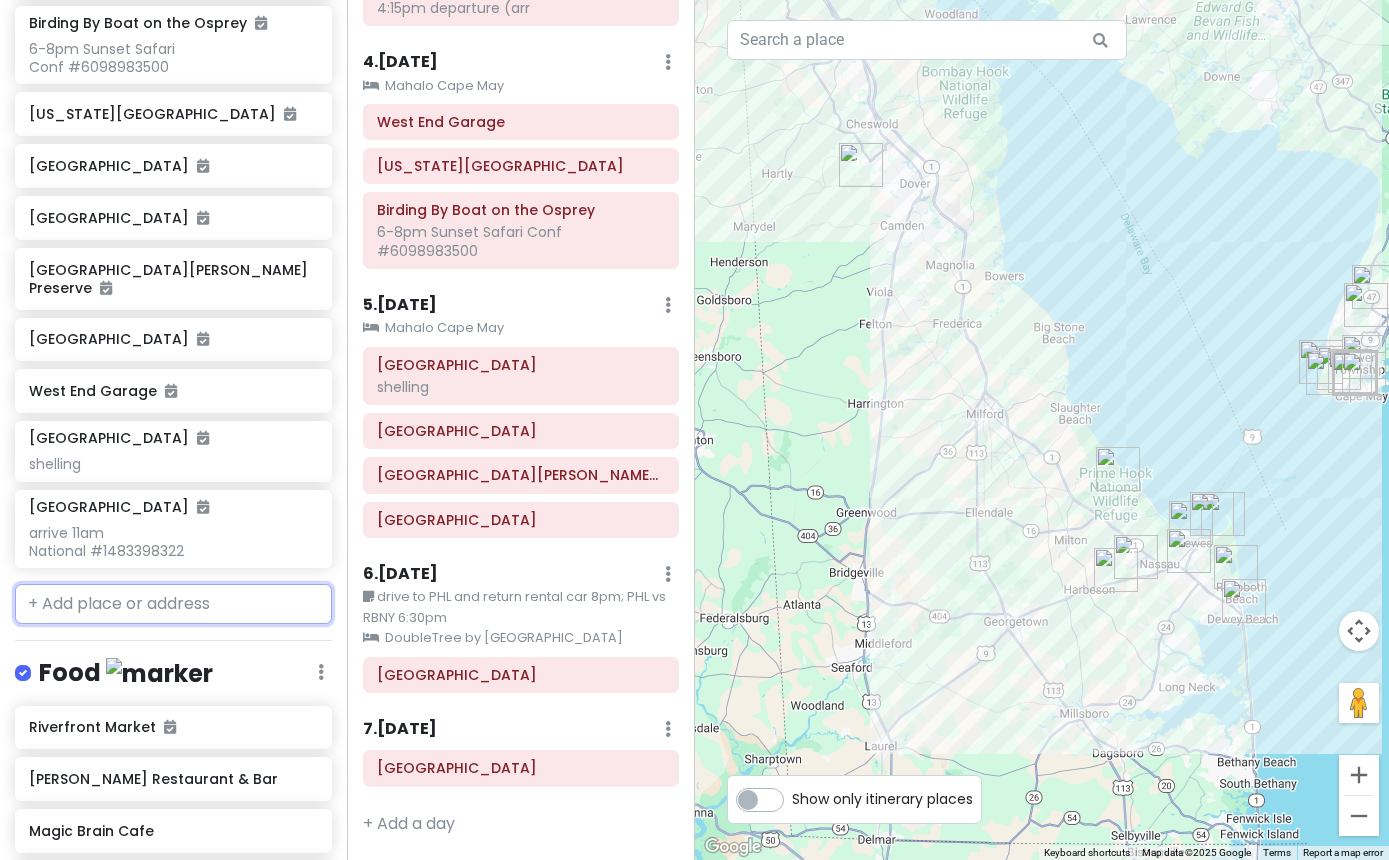 scroll, scrollTop: 1062, scrollLeft: 0, axis: vertical 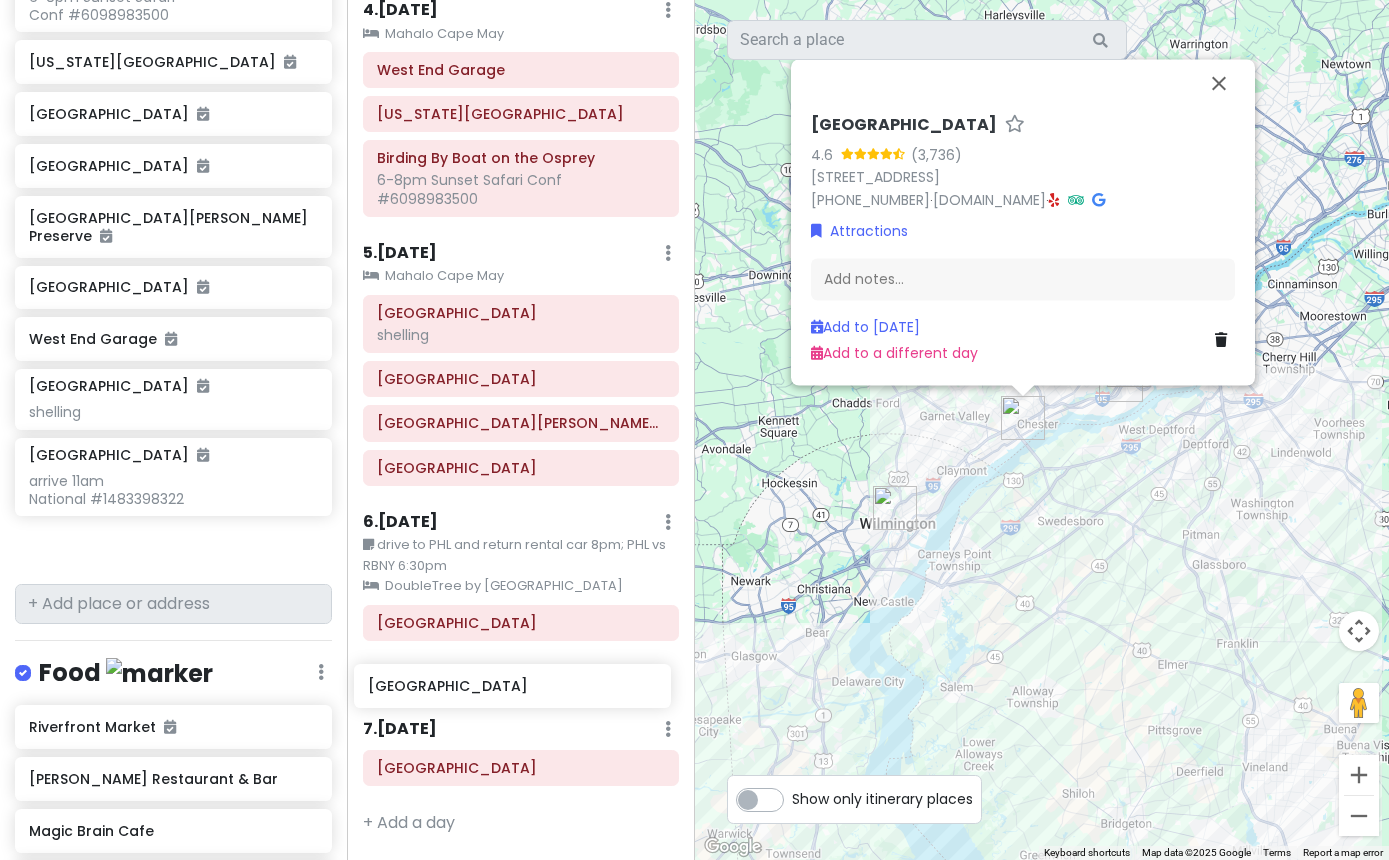 drag, startPoint x: 190, startPoint y: 543, endPoint x: 532, endPoint y: 681, distance: 368.79263 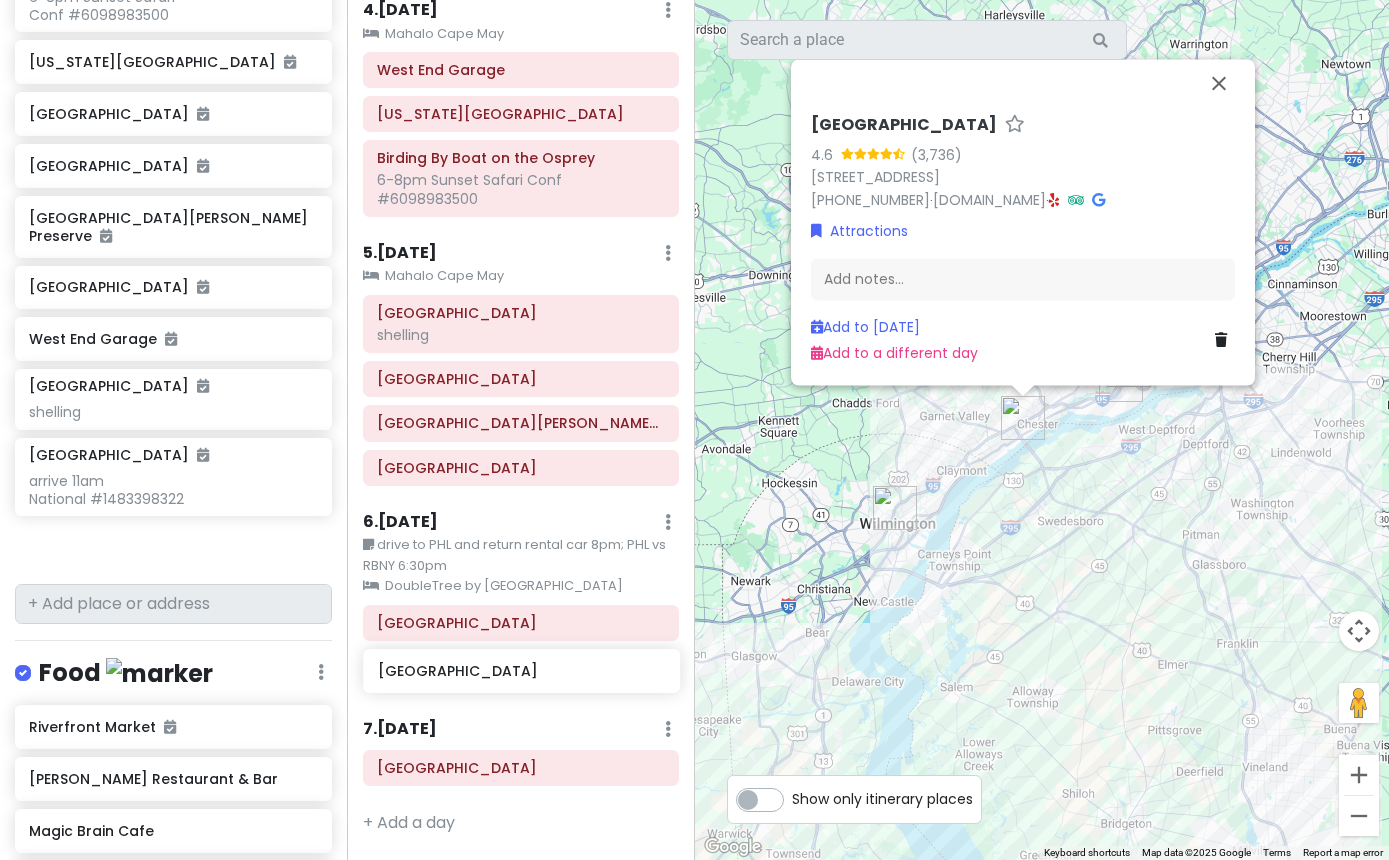 scroll, scrollTop: 918, scrollLeft: 0, axis: vertical 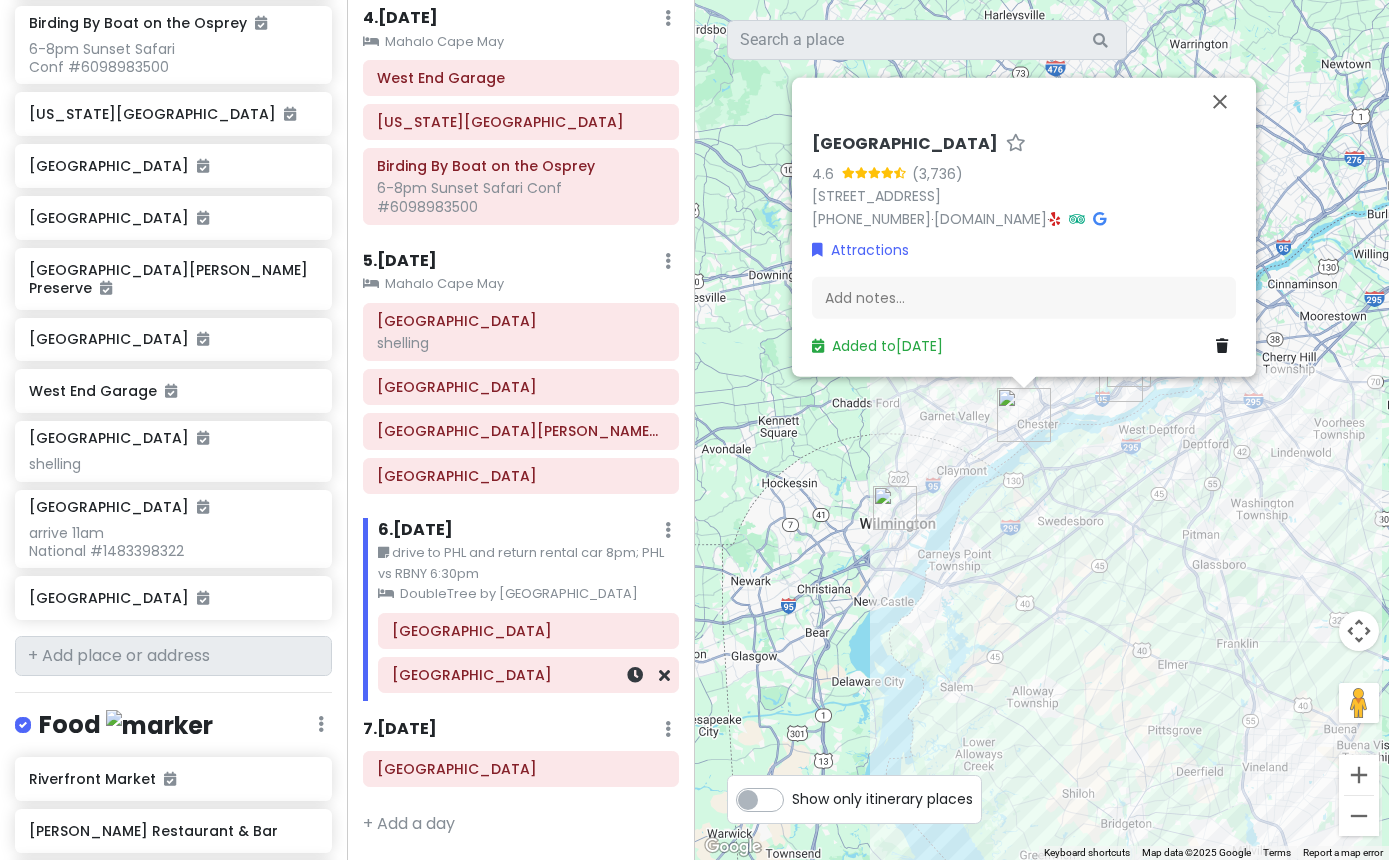click on "[GEOGRAPHIC_DATA]" at bounding box center (528, 675) 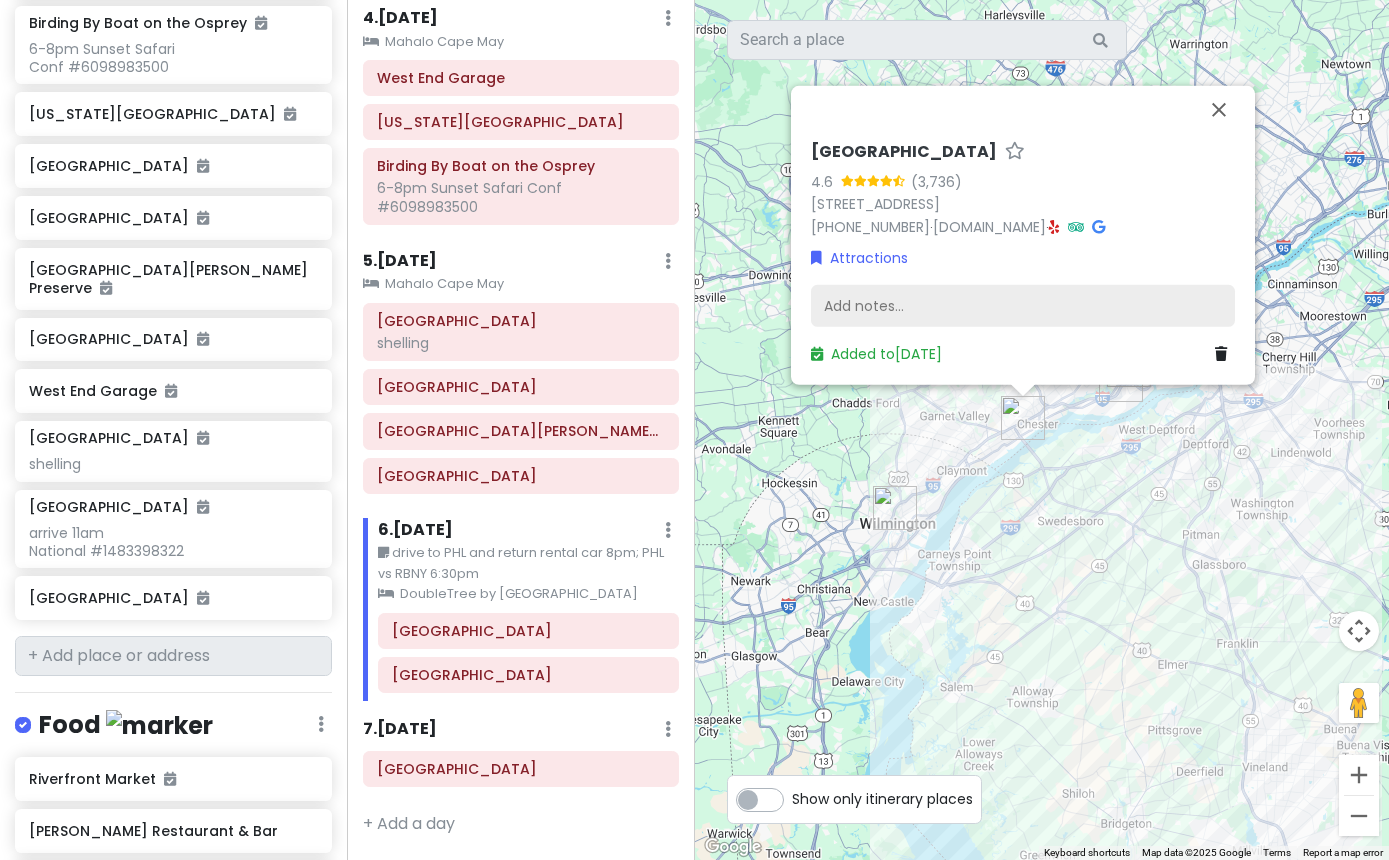 click on "Add notes..." at bounding box center [1023, 306] 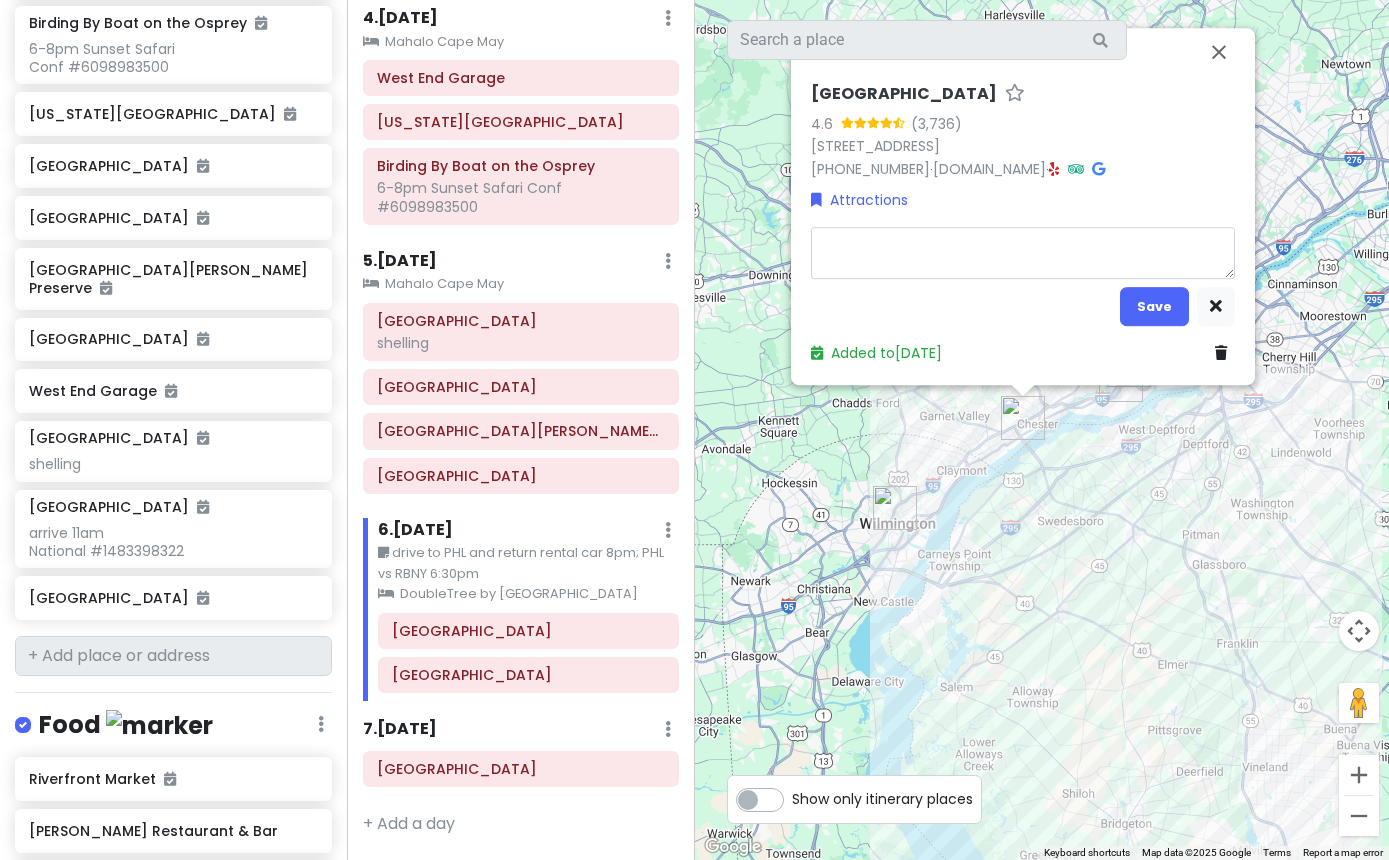 type on "x" 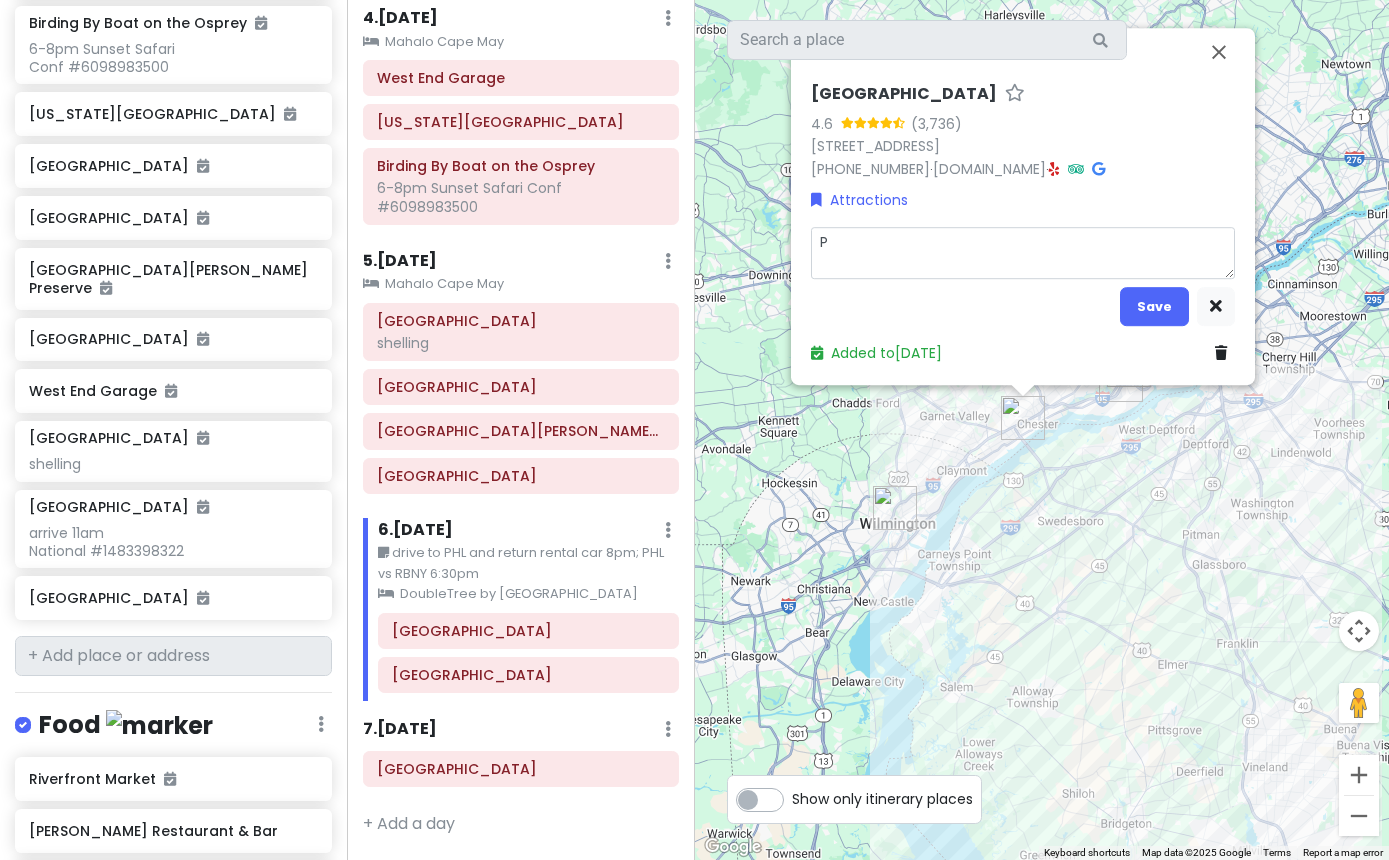 type on "x" 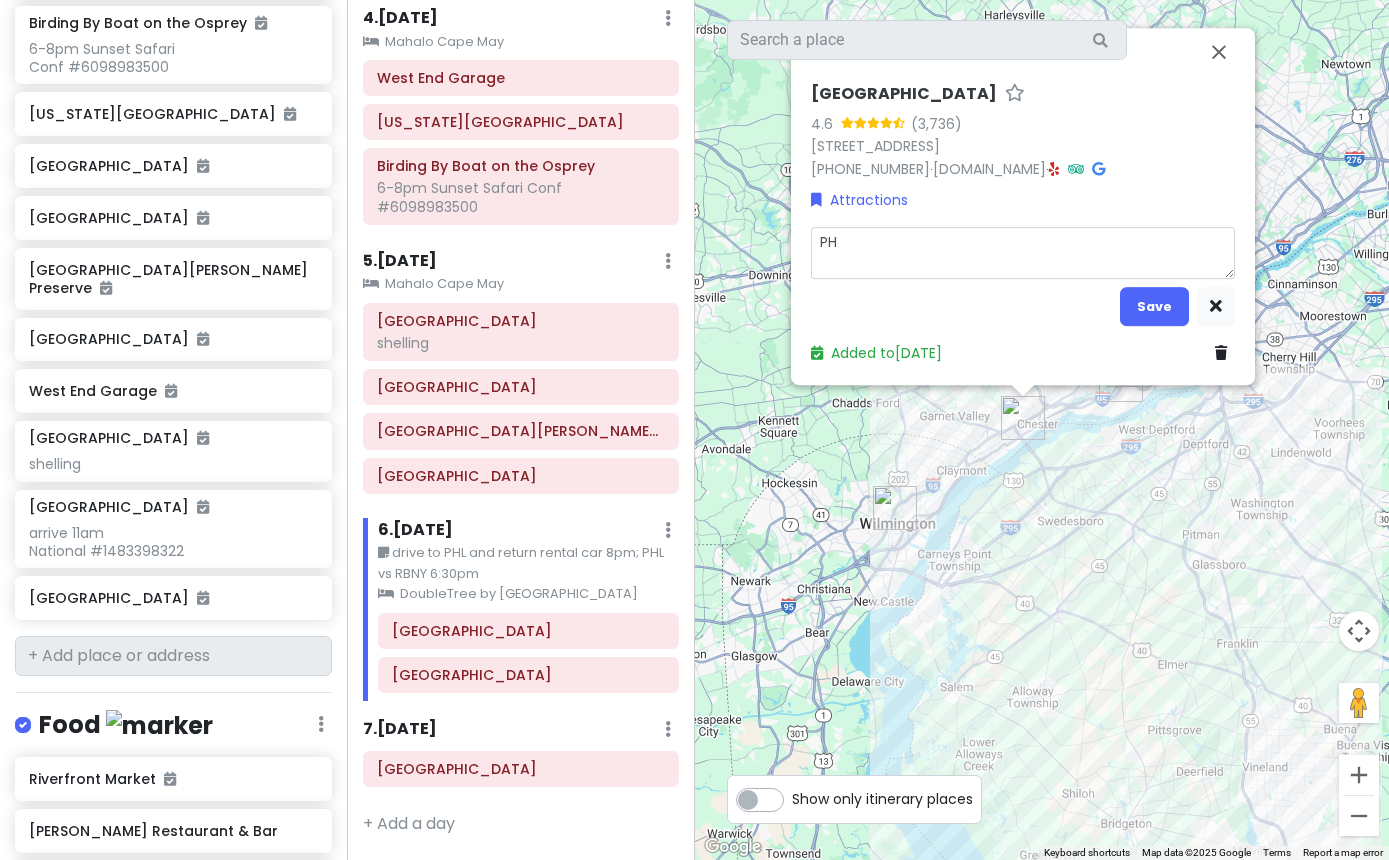 type on "x" 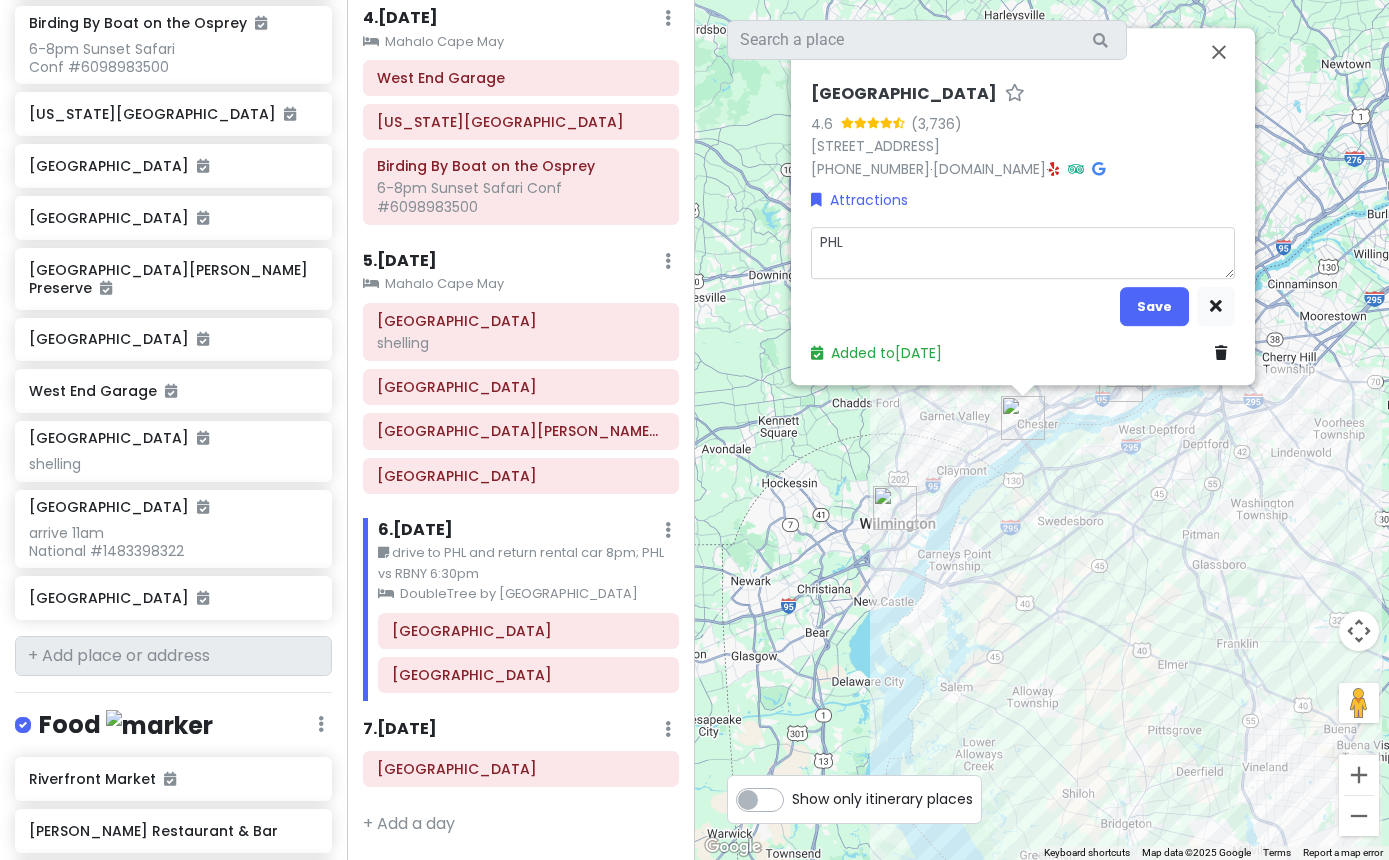 type on "x" 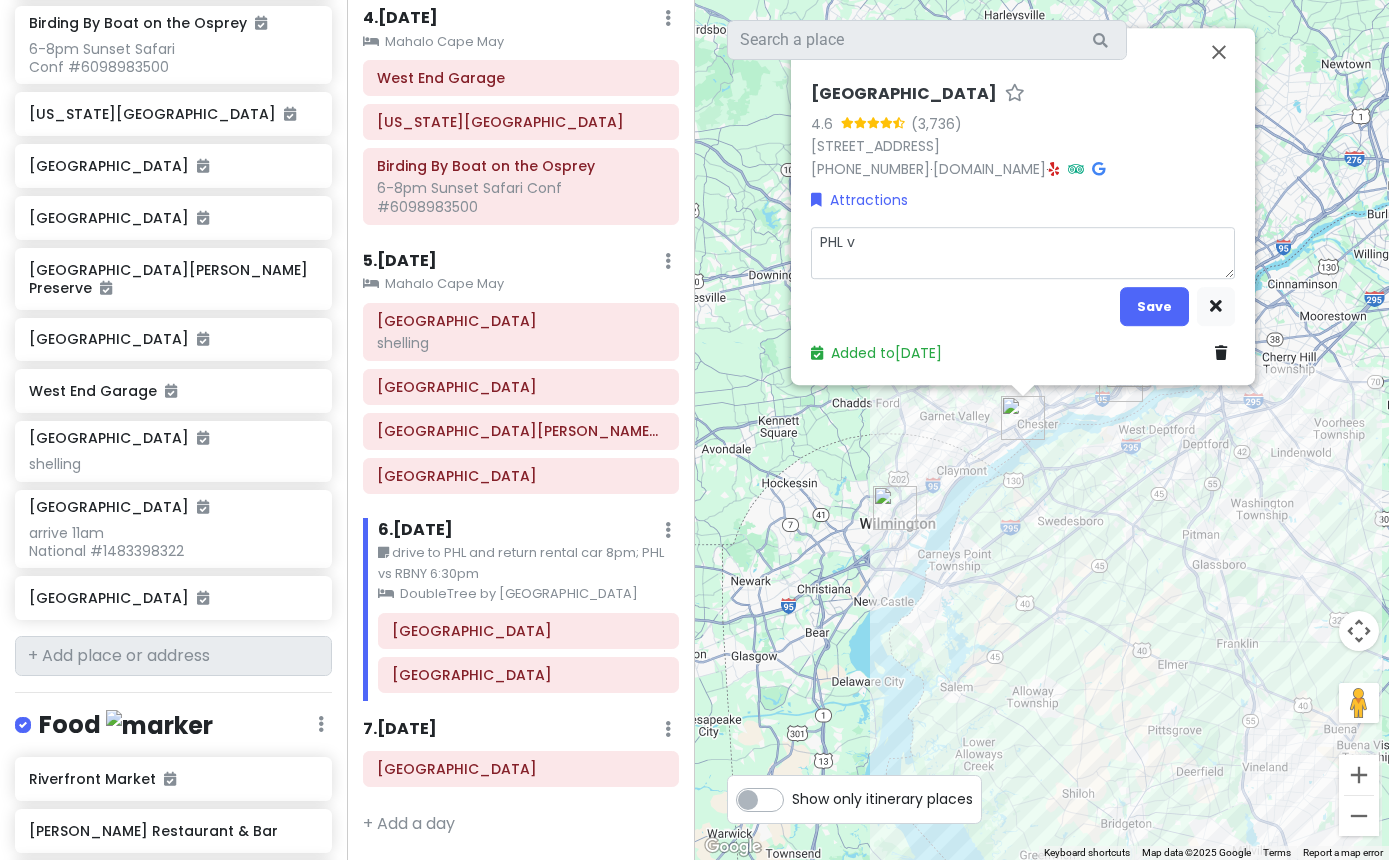 type on "x" 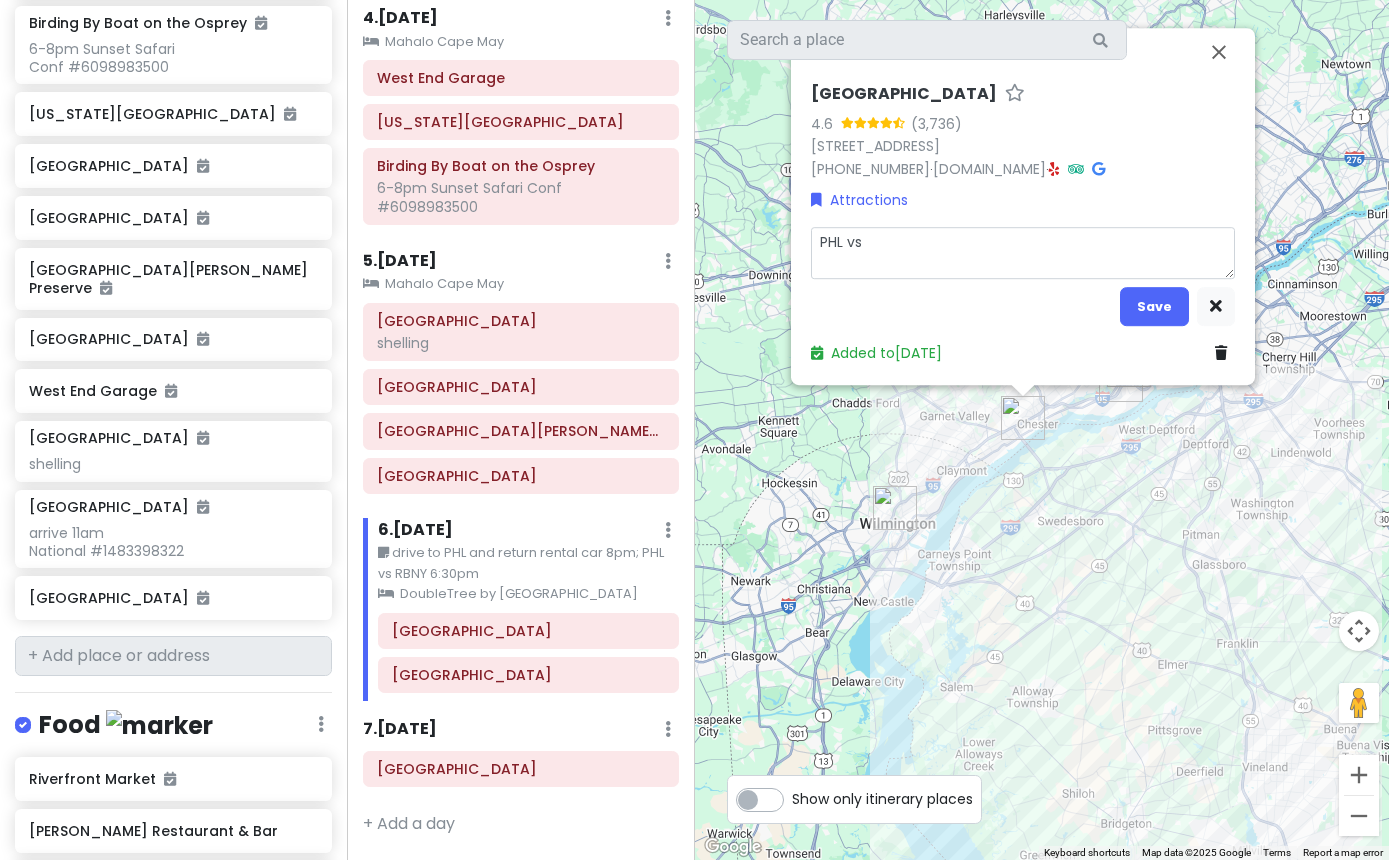 type on "x" 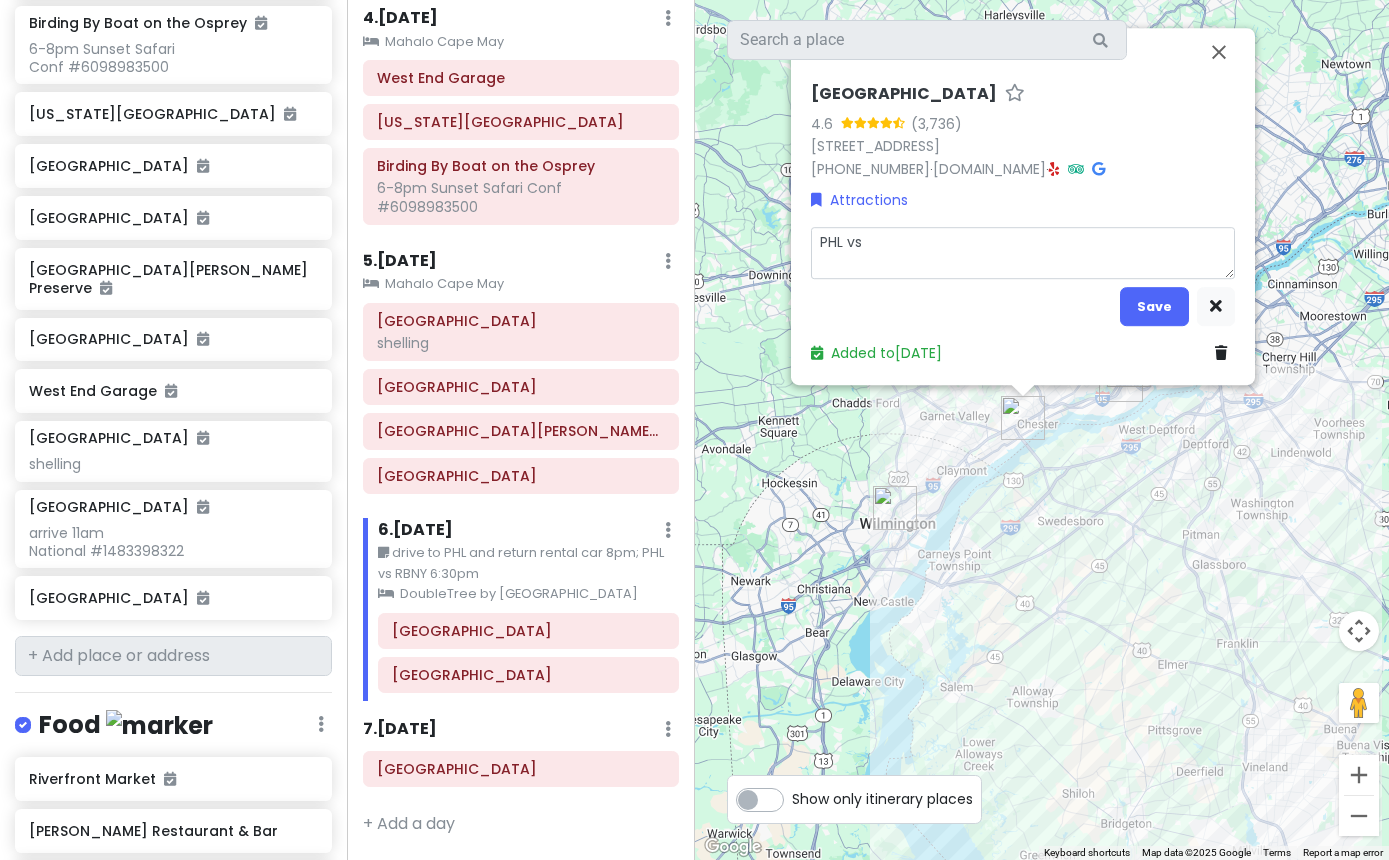 type on "x" 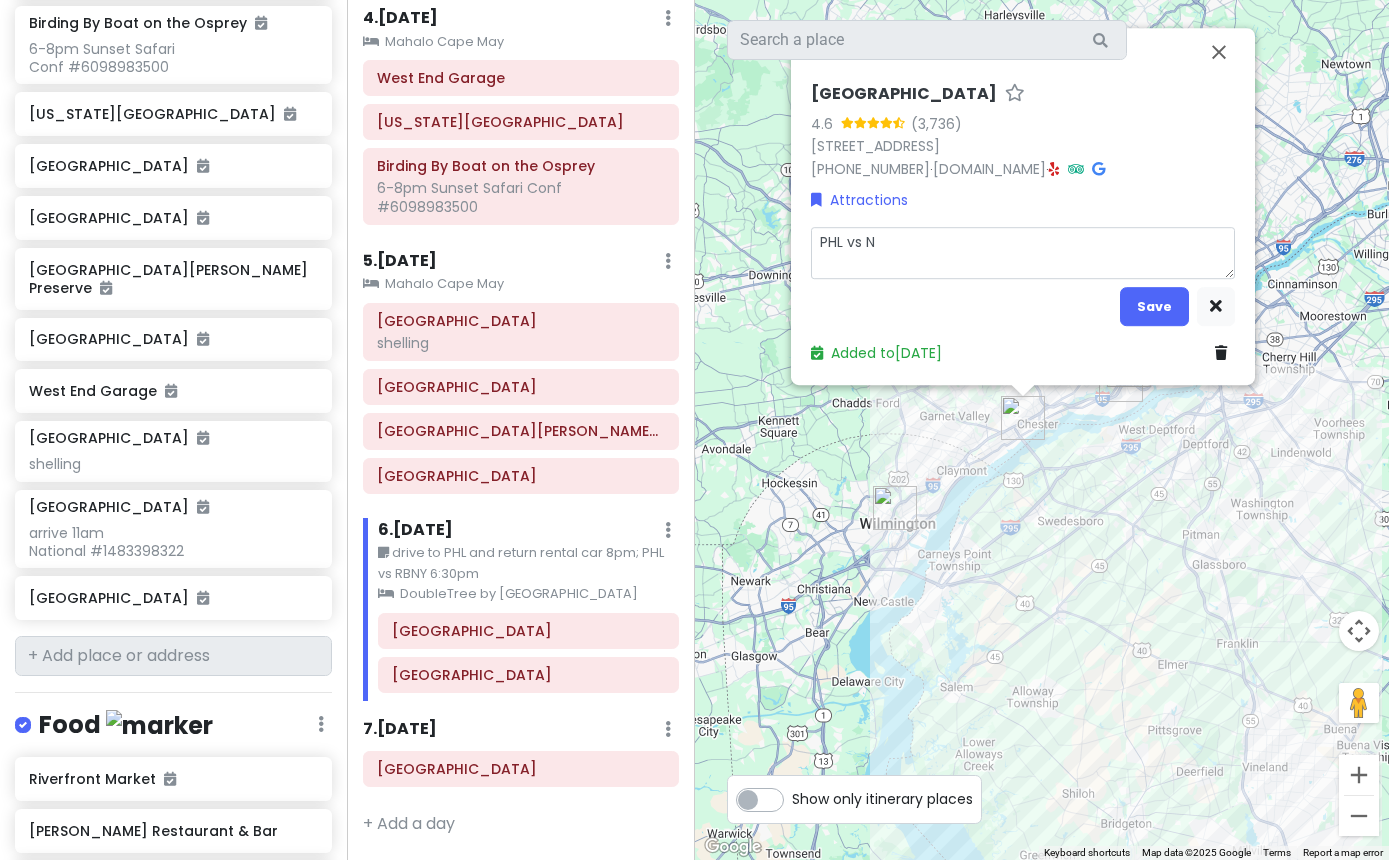 type on "x" 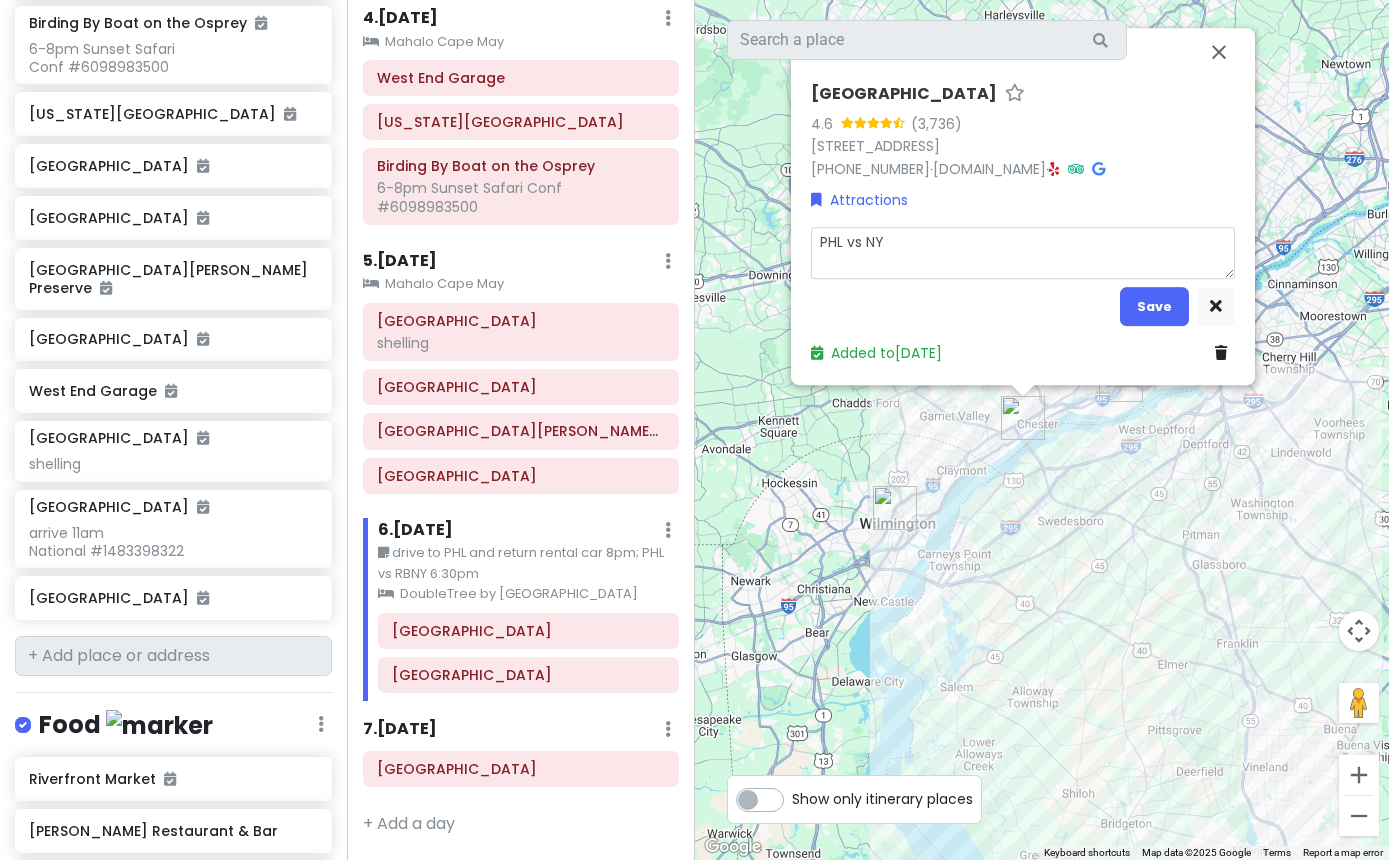 type on "x" 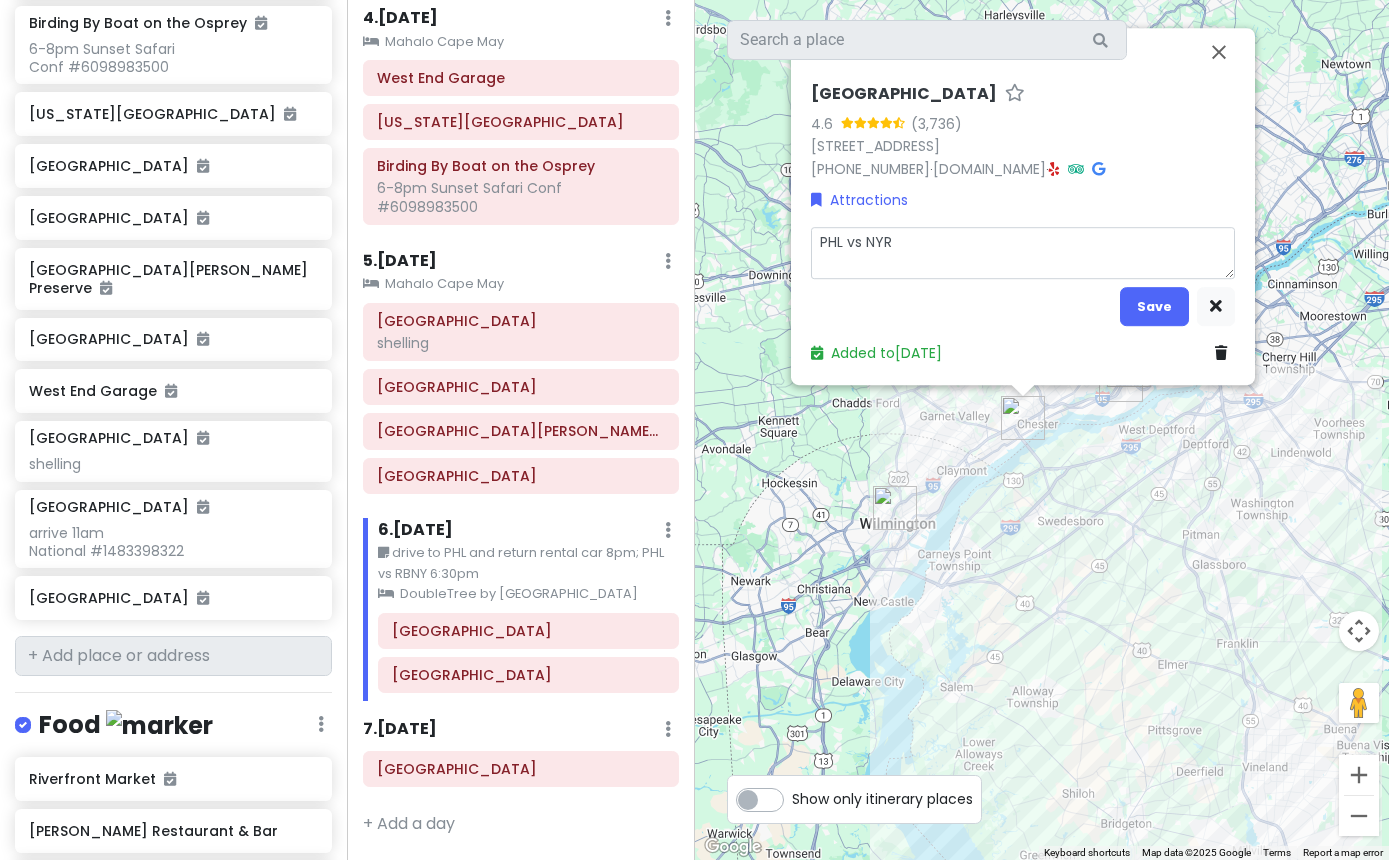 type on "x" 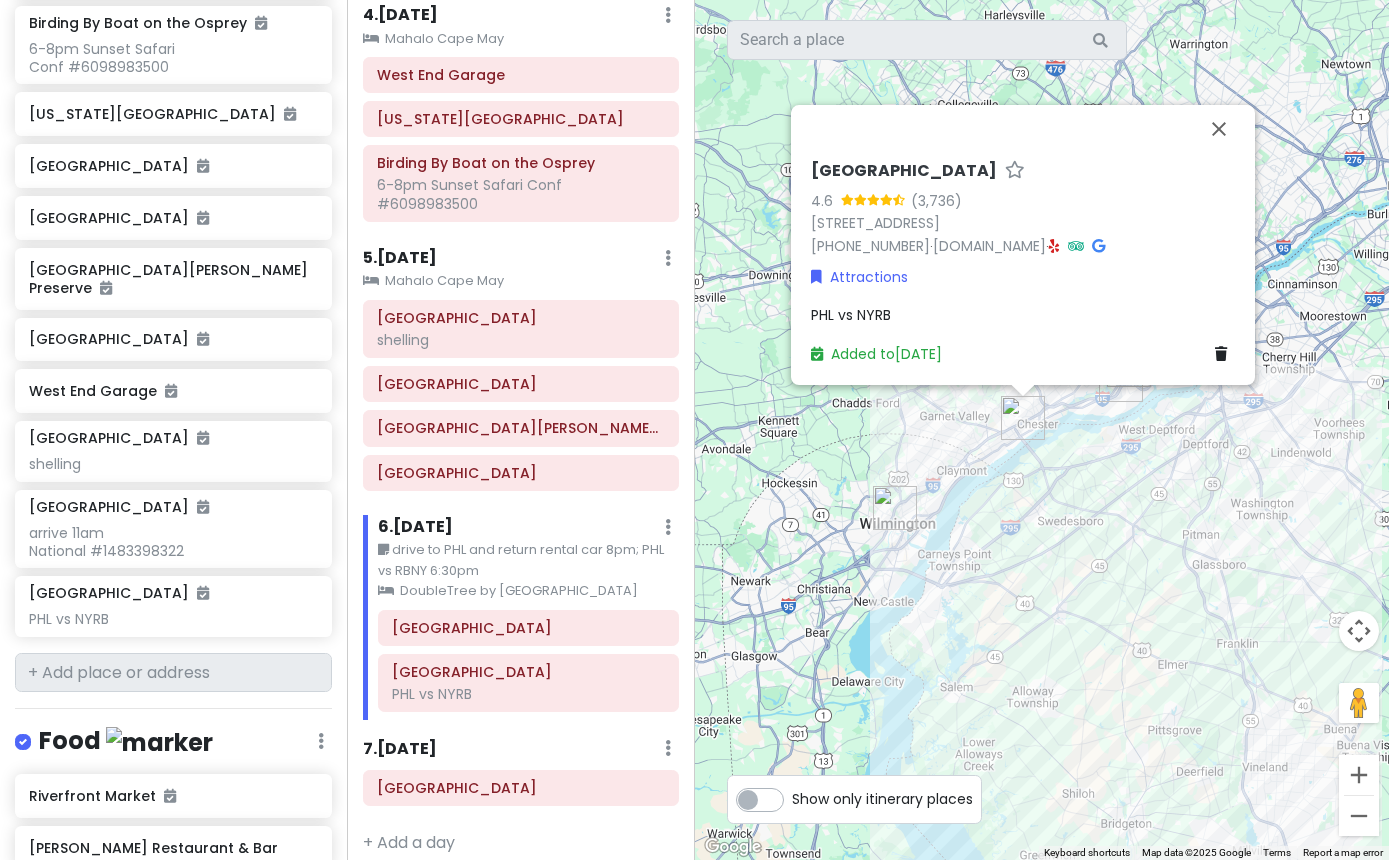 scroll, scrollTop: 1026, scrollLeft: 0, axis: vertical 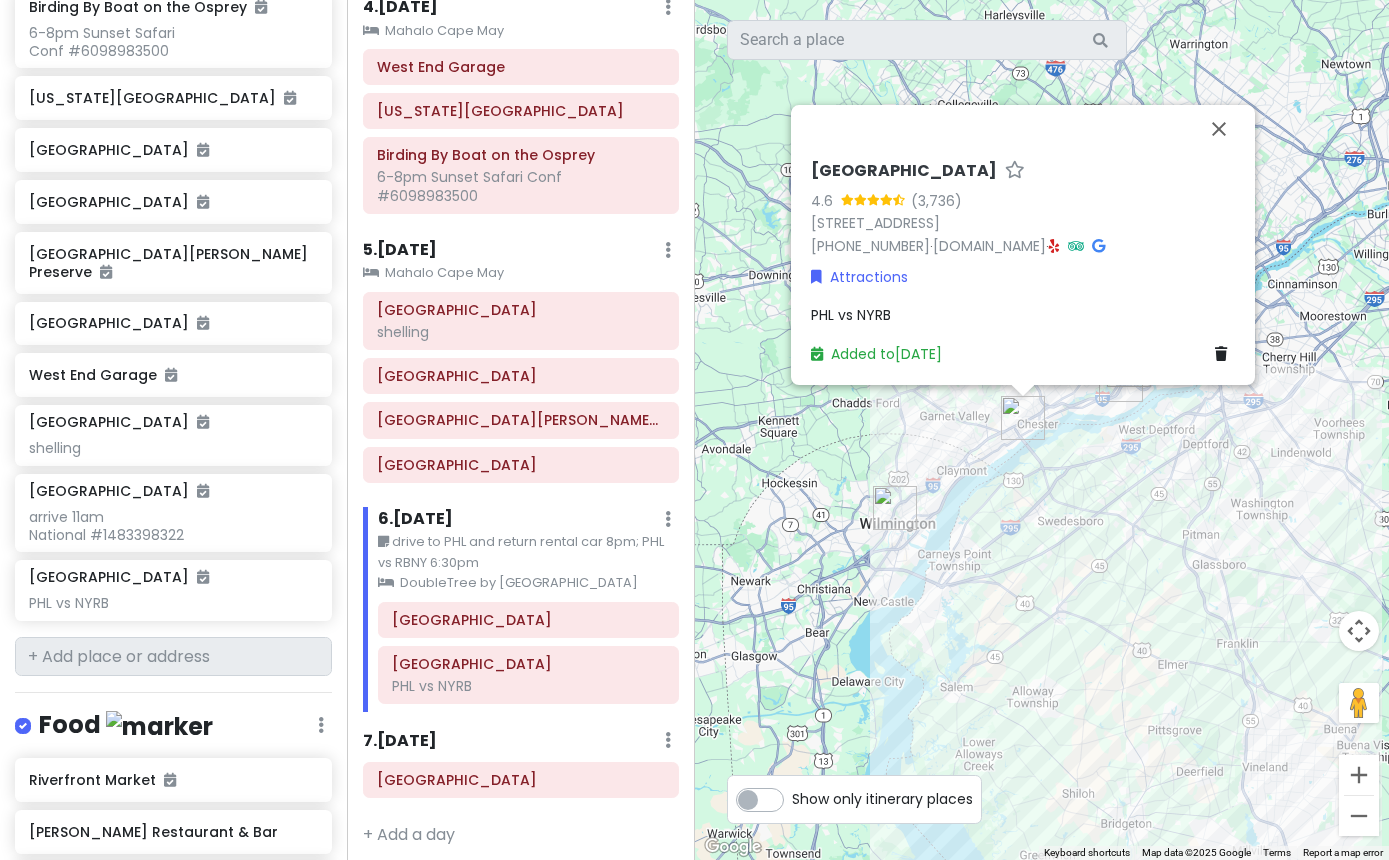 click on "PHL vs NYRB" at bounding box center [1023, 315] 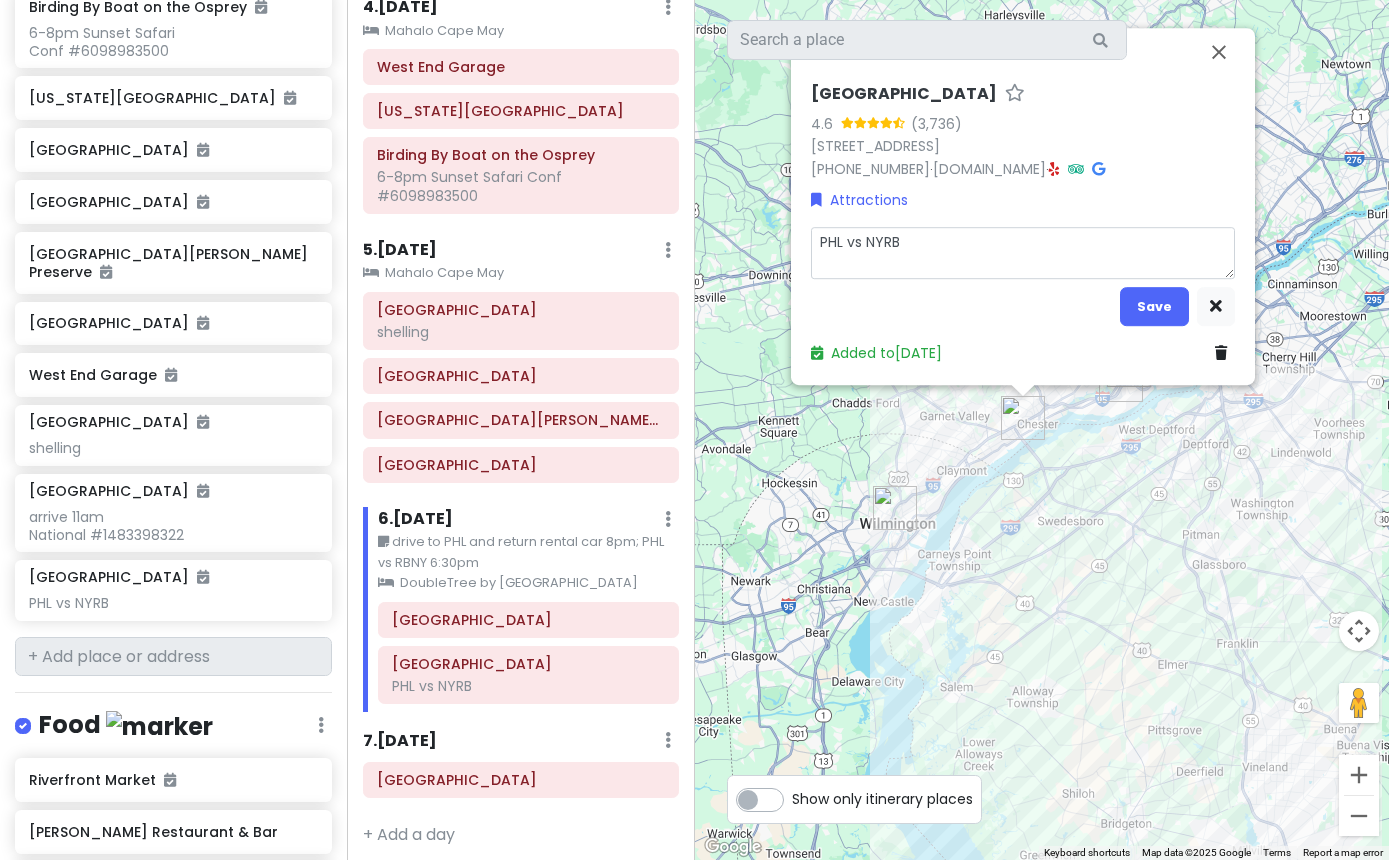 click on "PHL vs NYRB" at bounding box center (1023, 253) 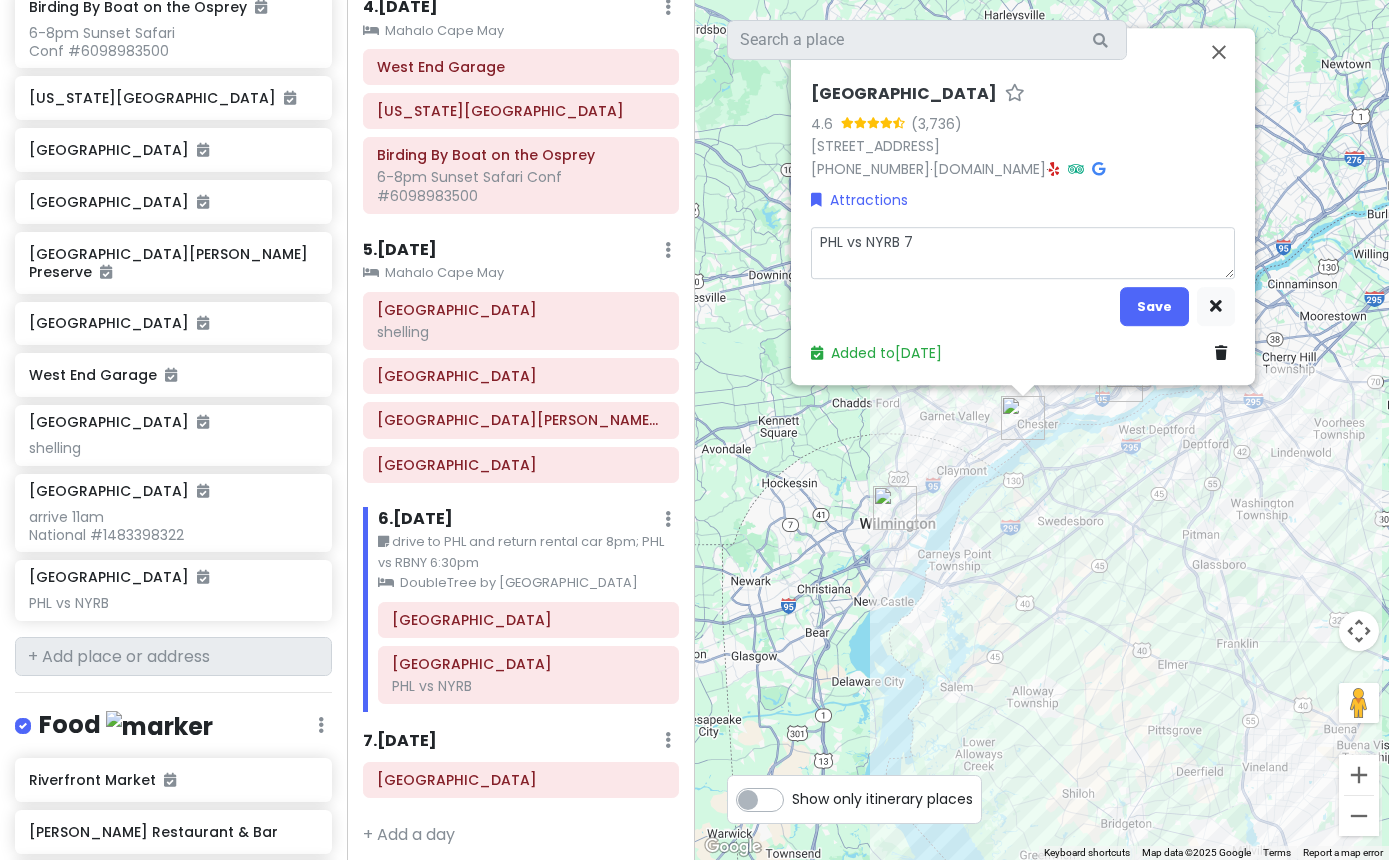 type on "x" 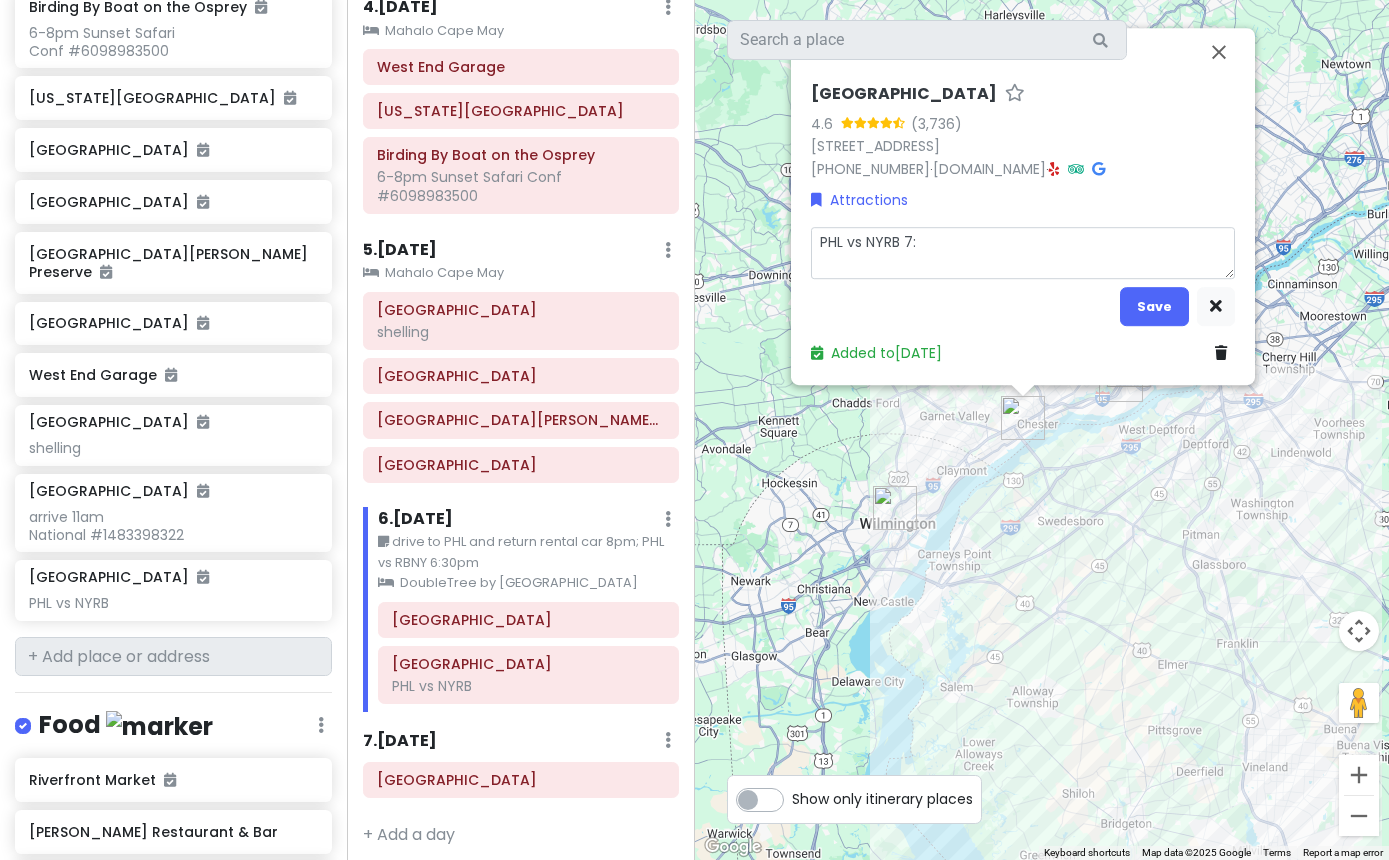 type on "x" 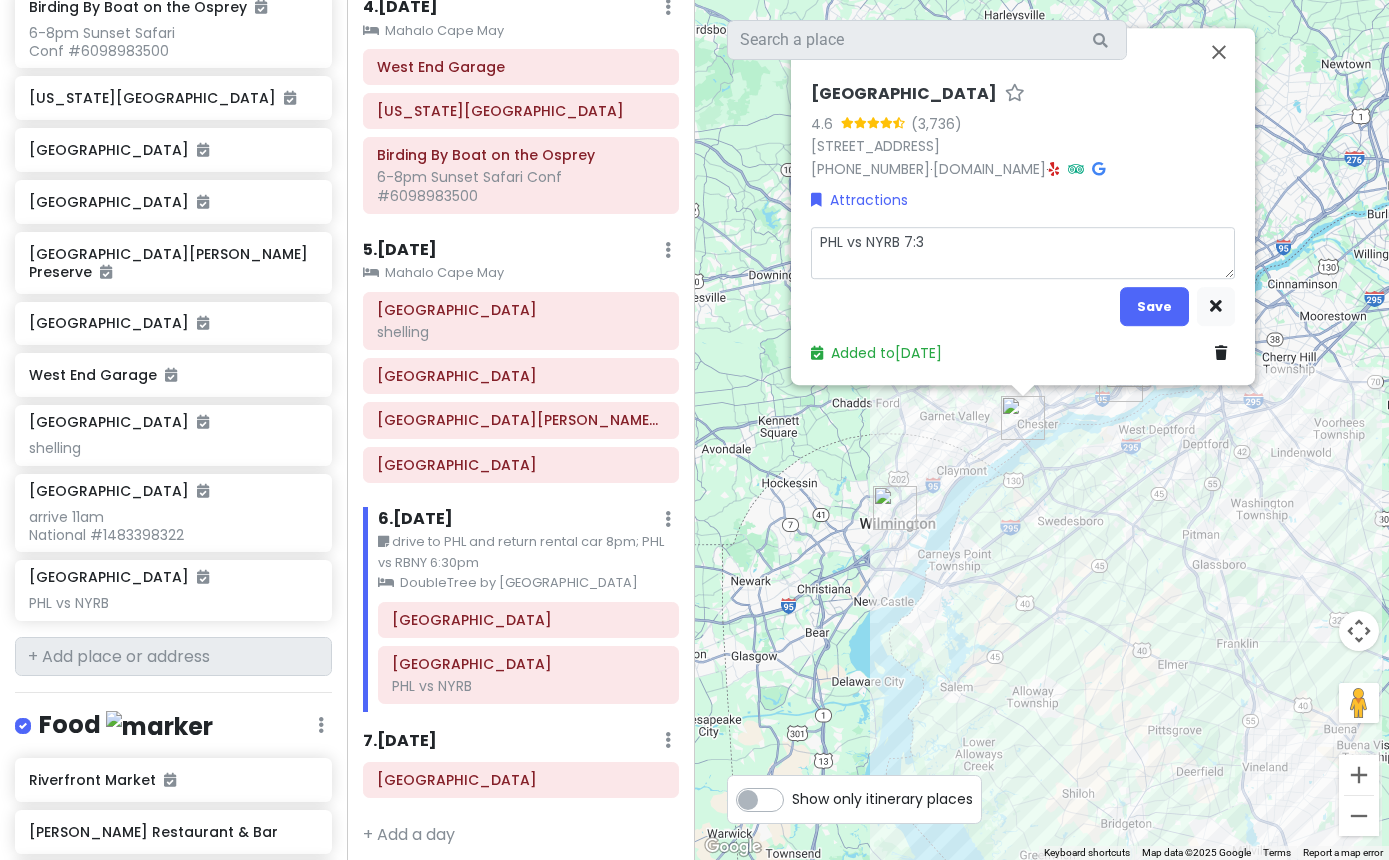 type on "x" 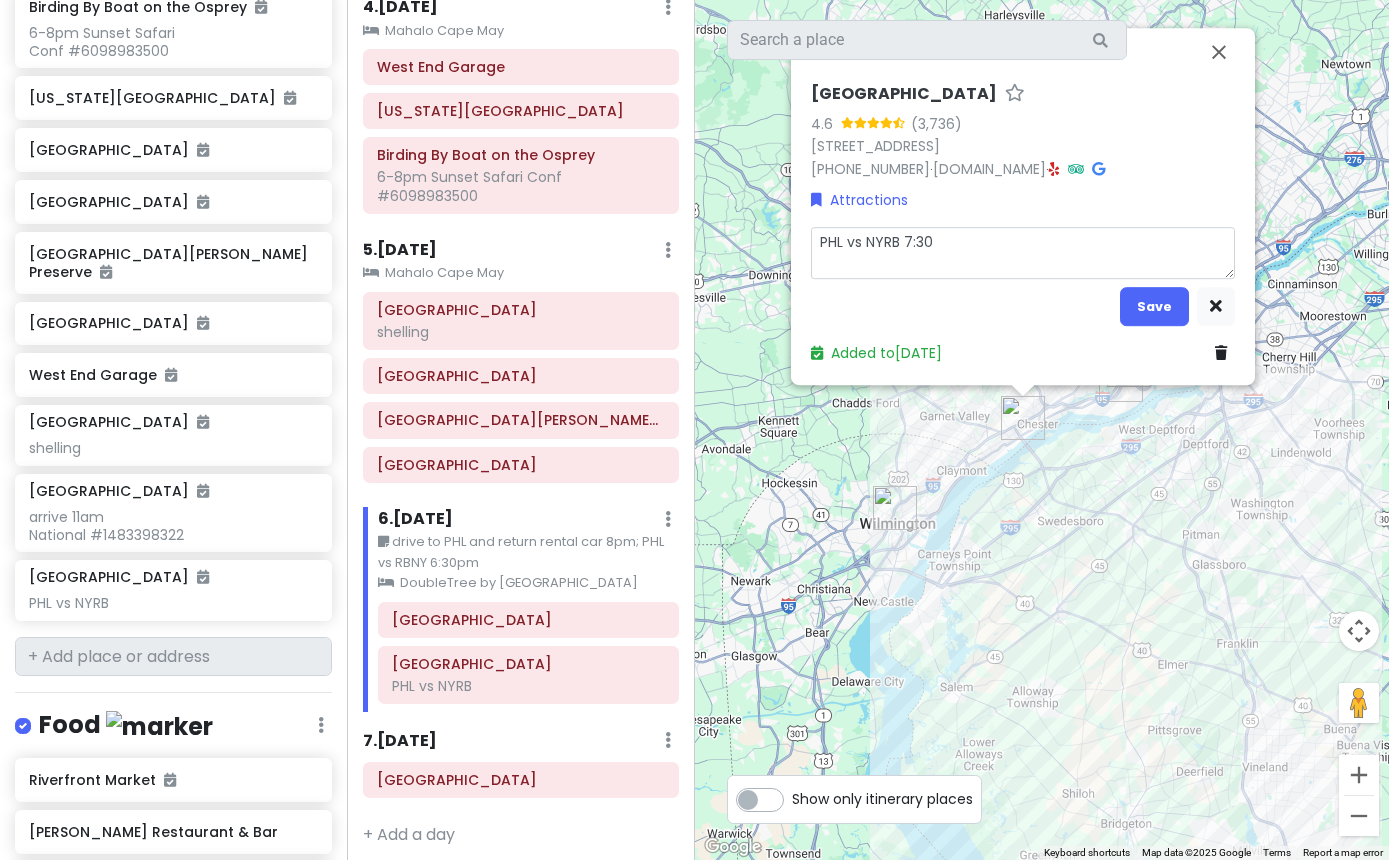 type on "x" 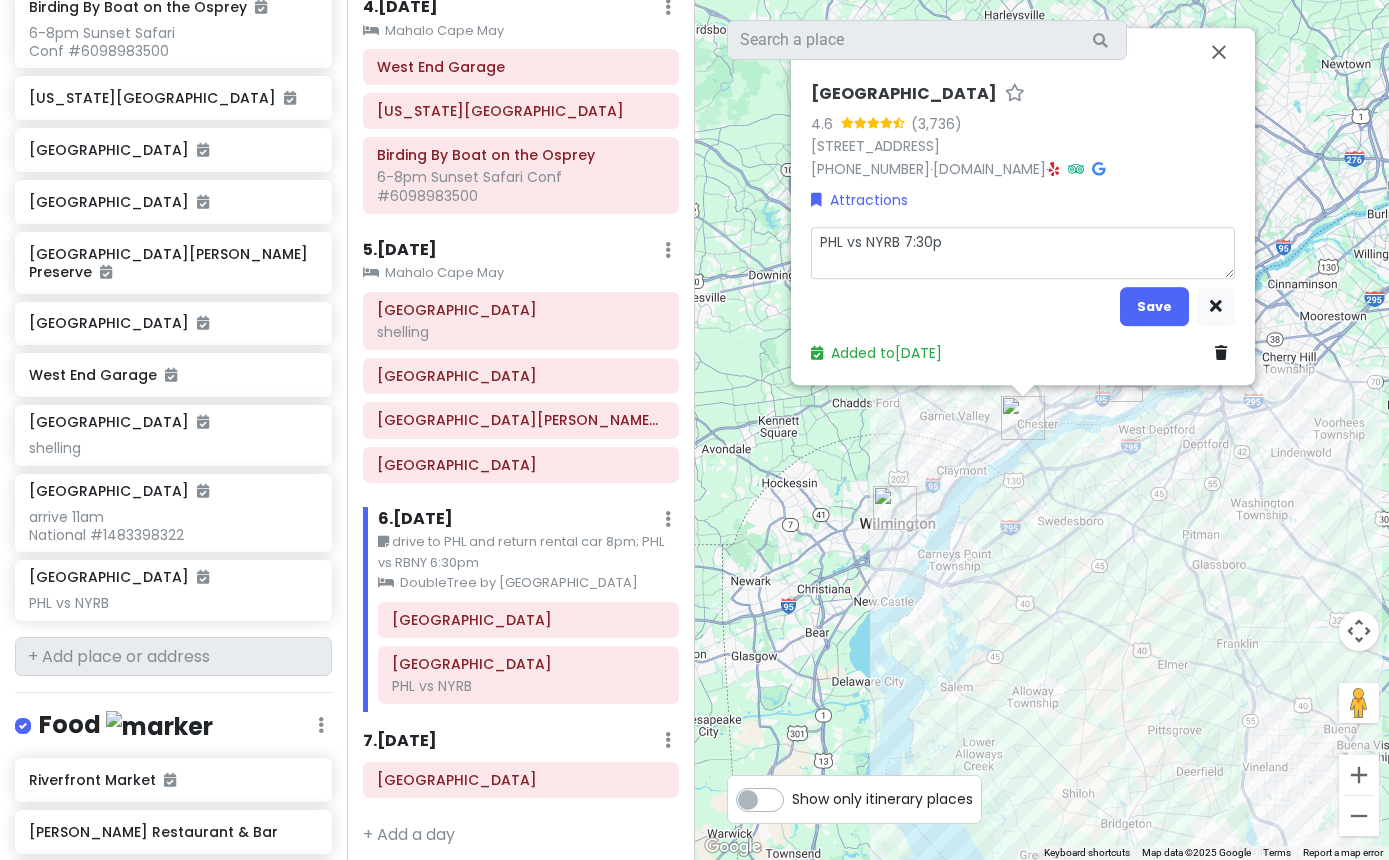 type on "x" 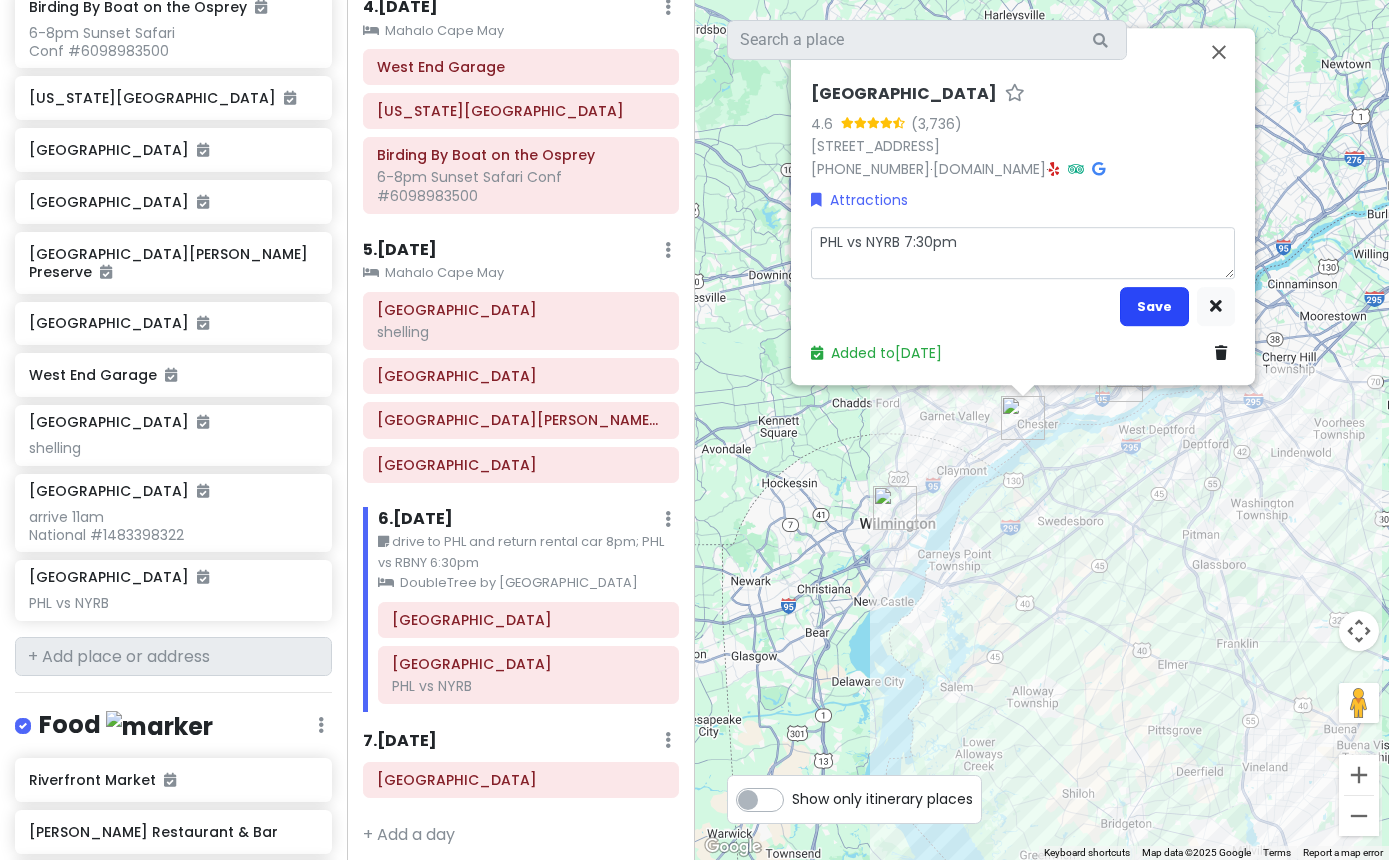 type on "PHL vs NYRB 7:30pm" 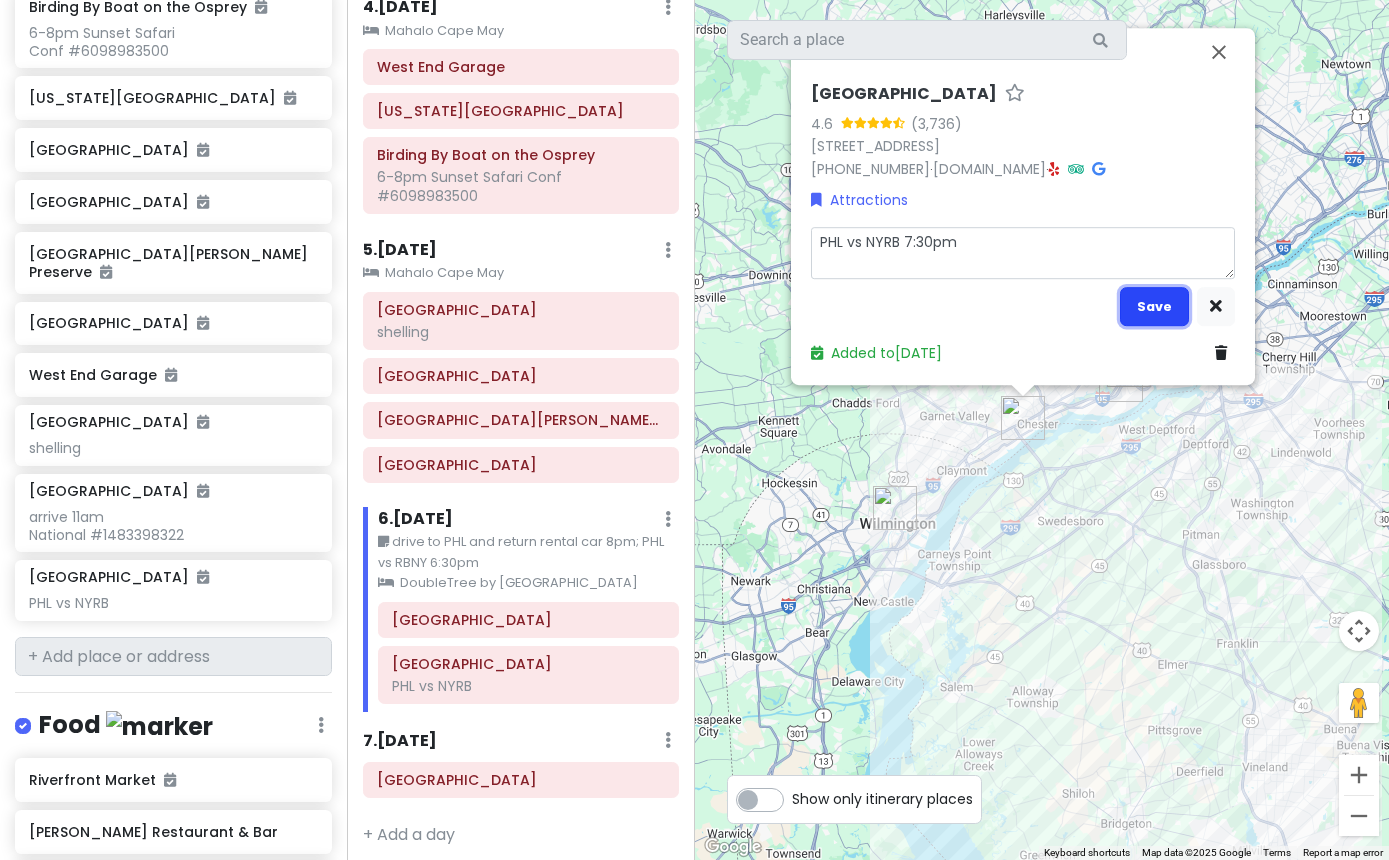 click on "Save" at bounding box center (1154, 306) 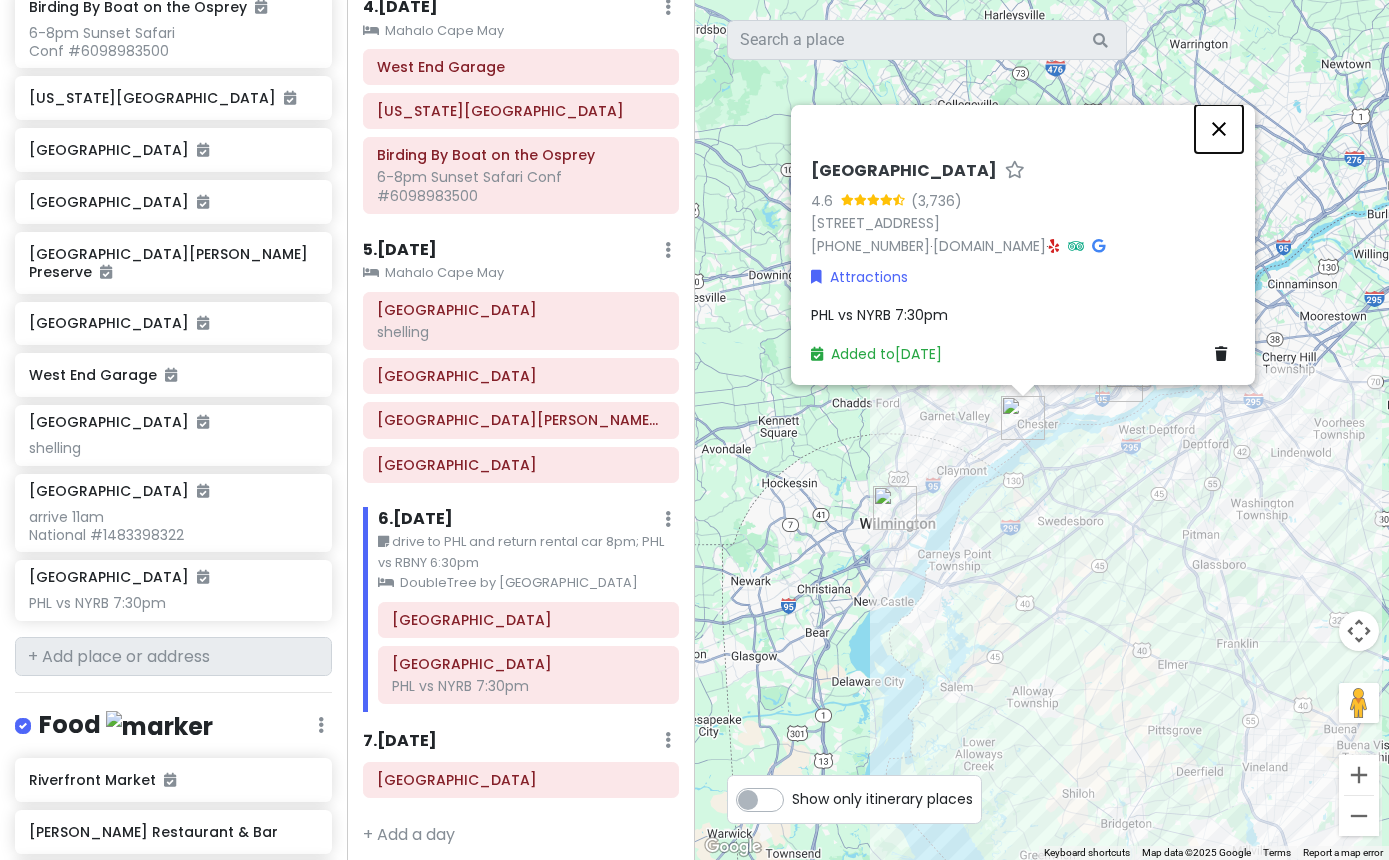 click at bounding box center (1219, 129) 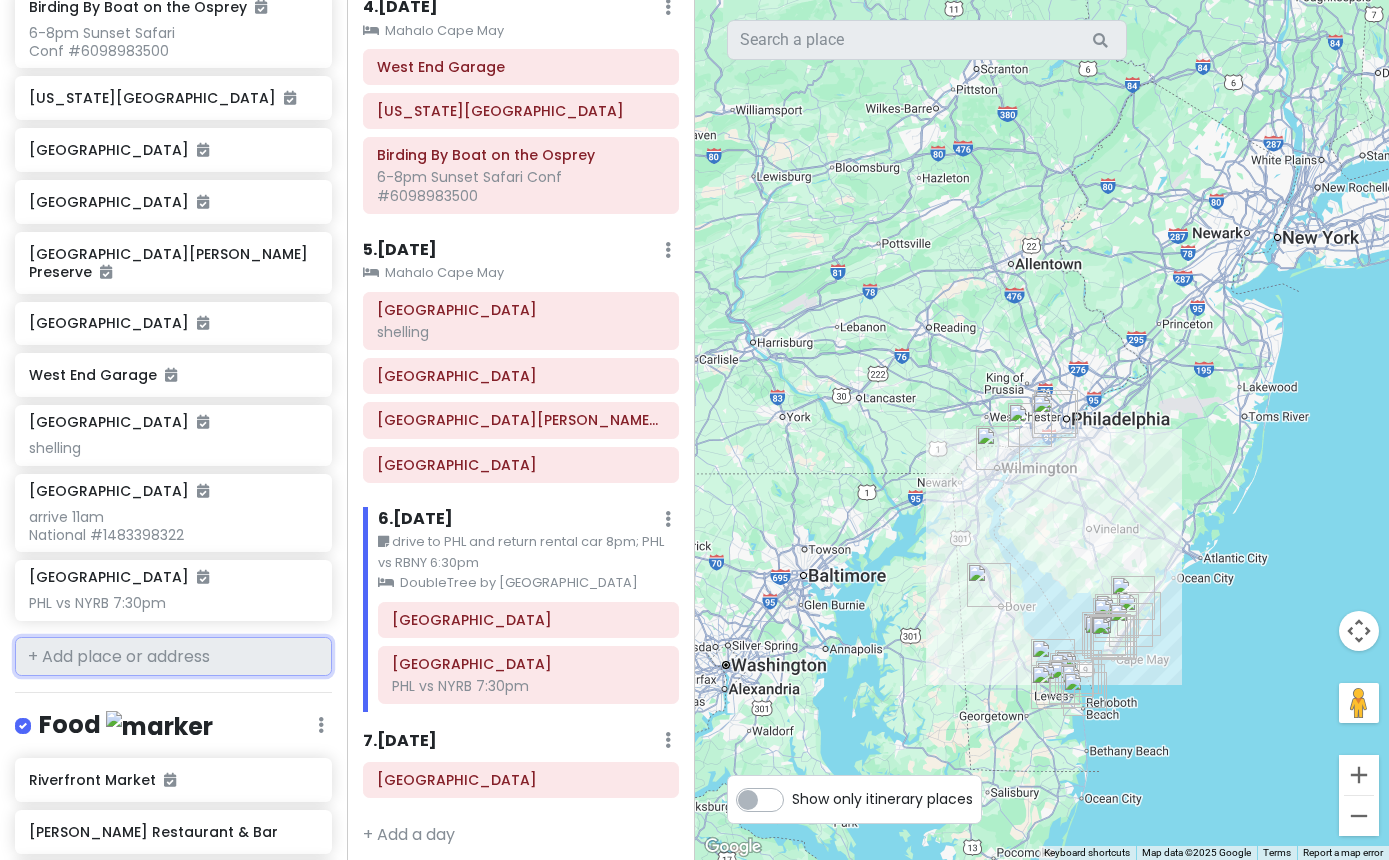 scroll, scrollTop: 940, scrollLeft: 0, axis: vertical 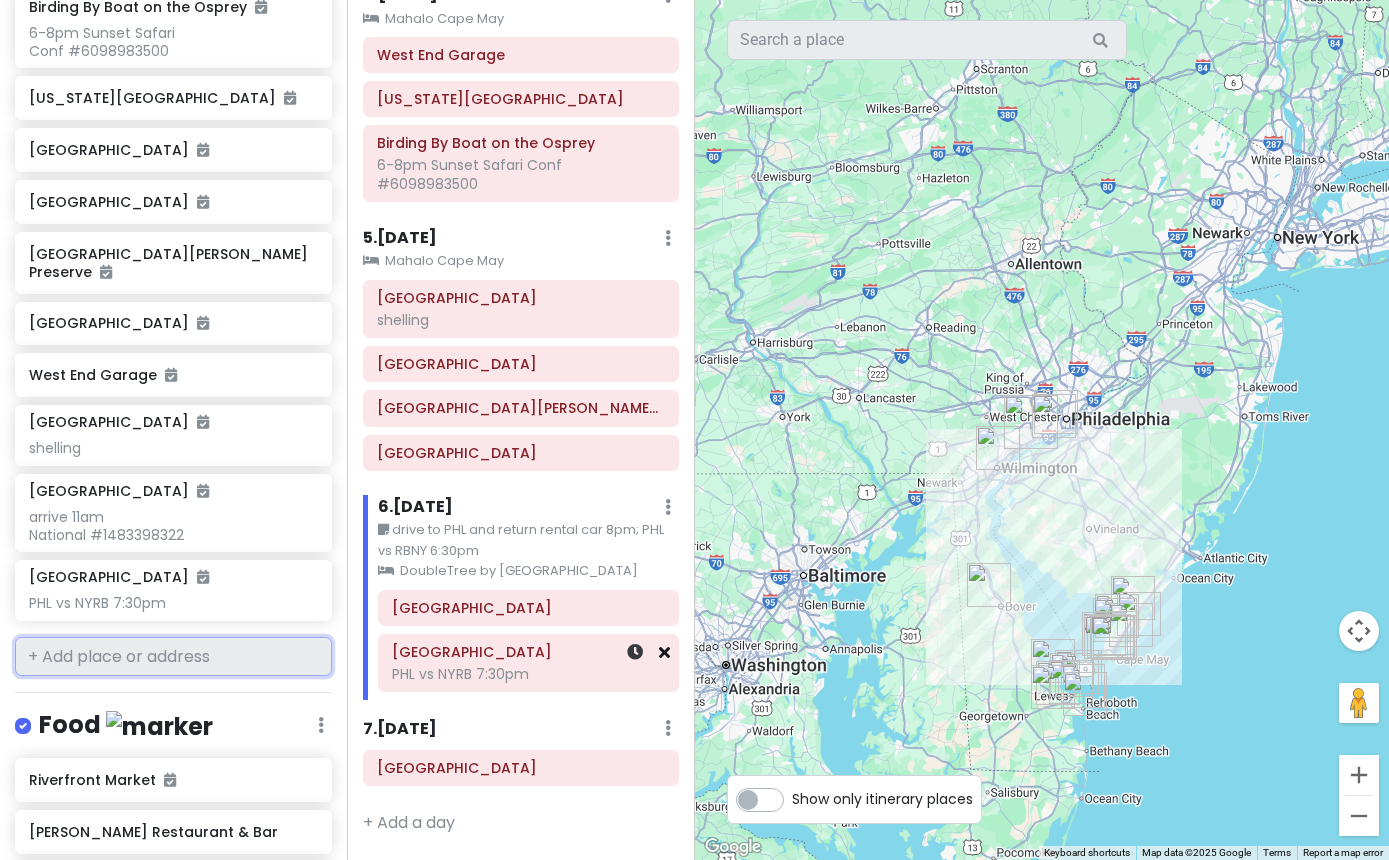 click at bounding box center (664, 652) 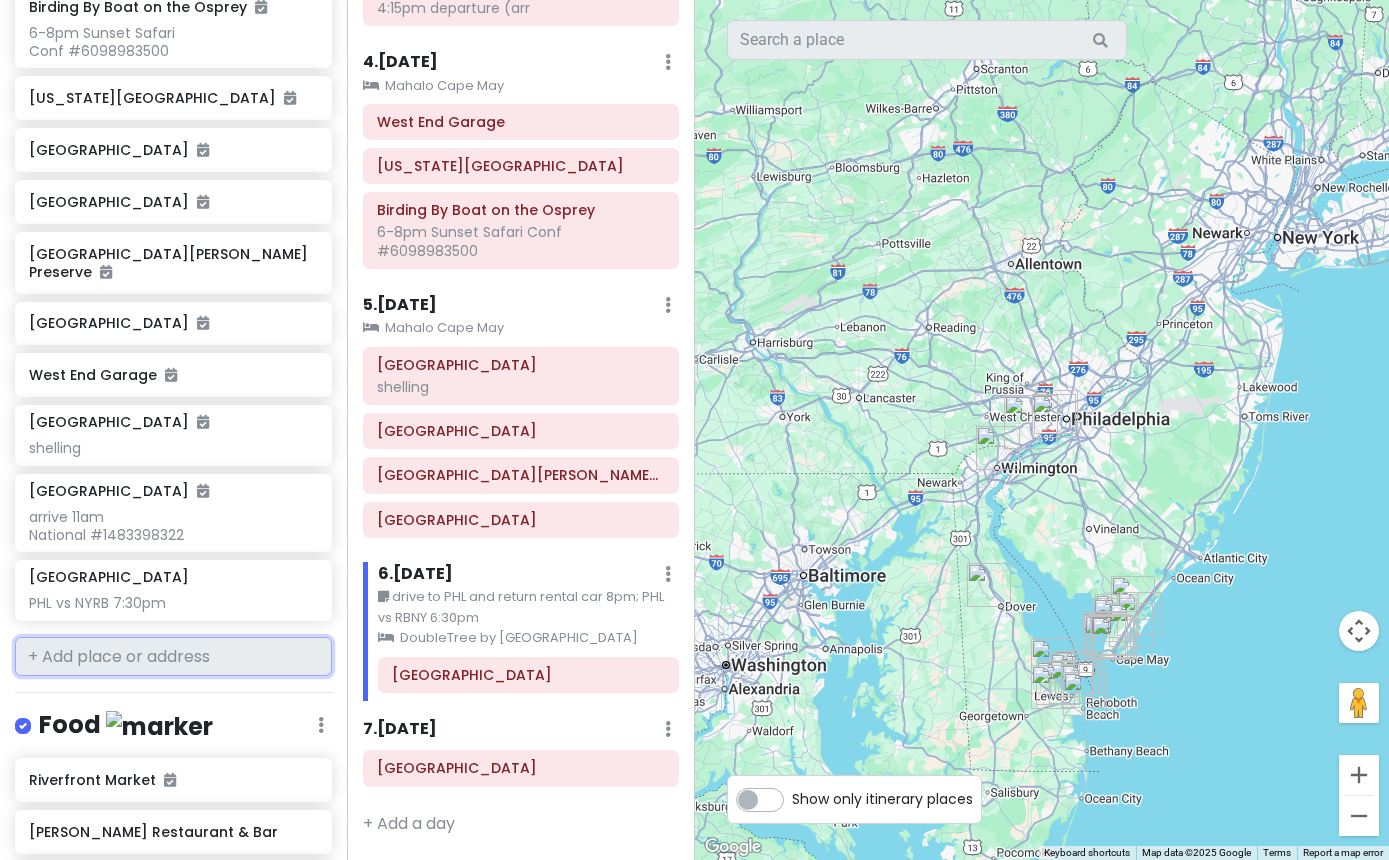 scroll, scrollTop: 874, scrollLeft: 0, axis: vertical 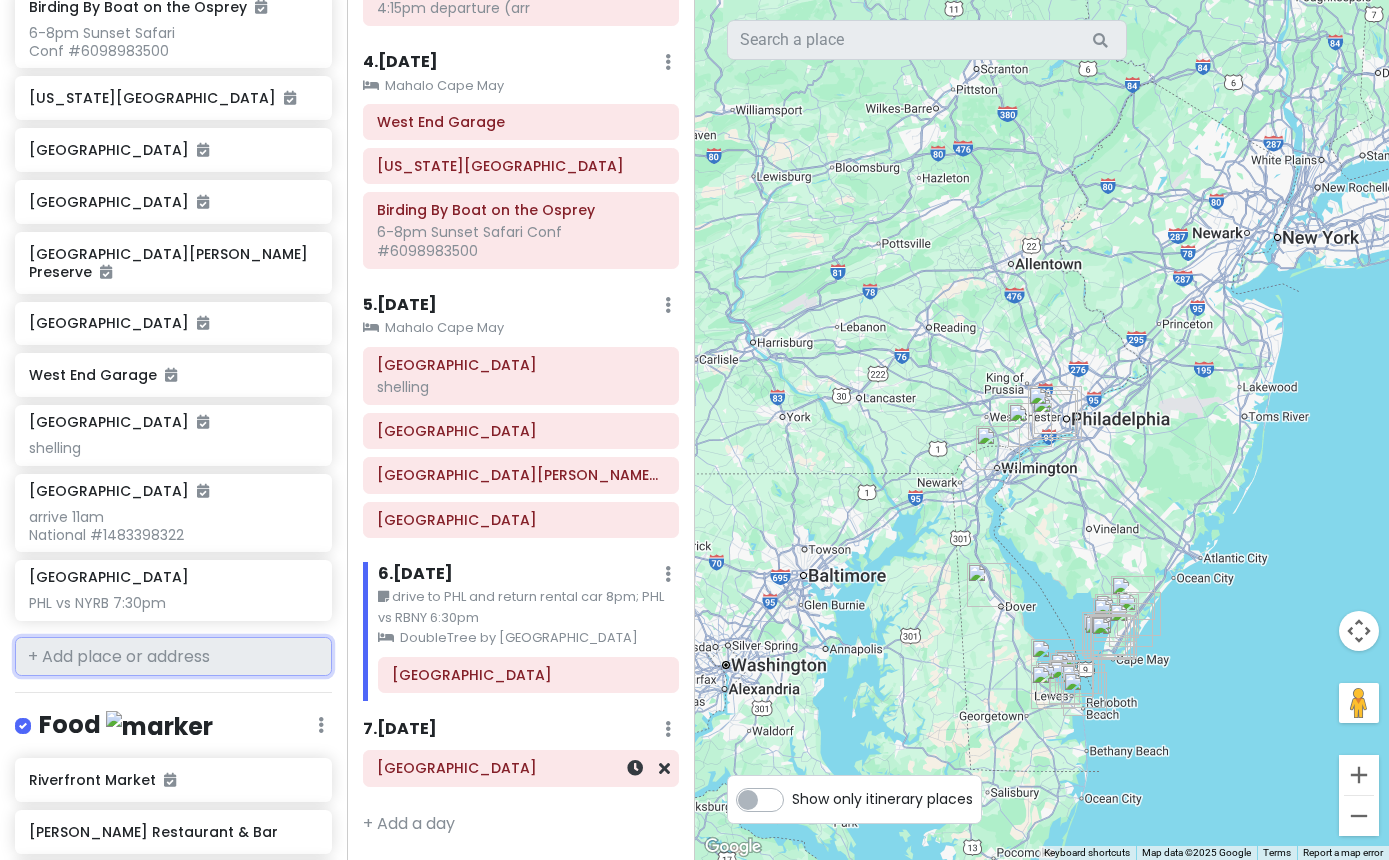 click on "[GEOGRAPHIC_DATA]" at bounding box center [521, 768] 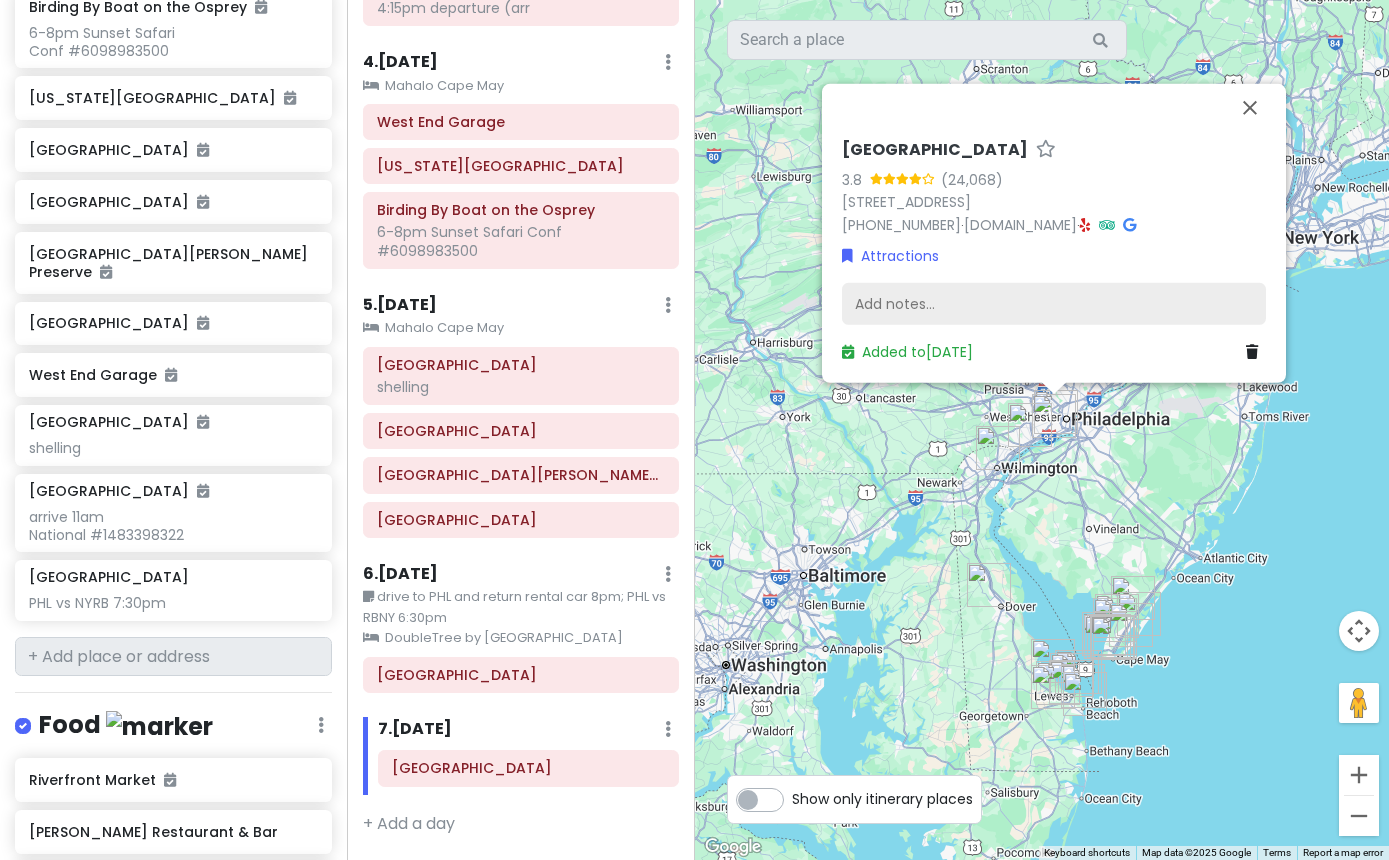 click on "Add notes..." at bounding box center [1054, 304] 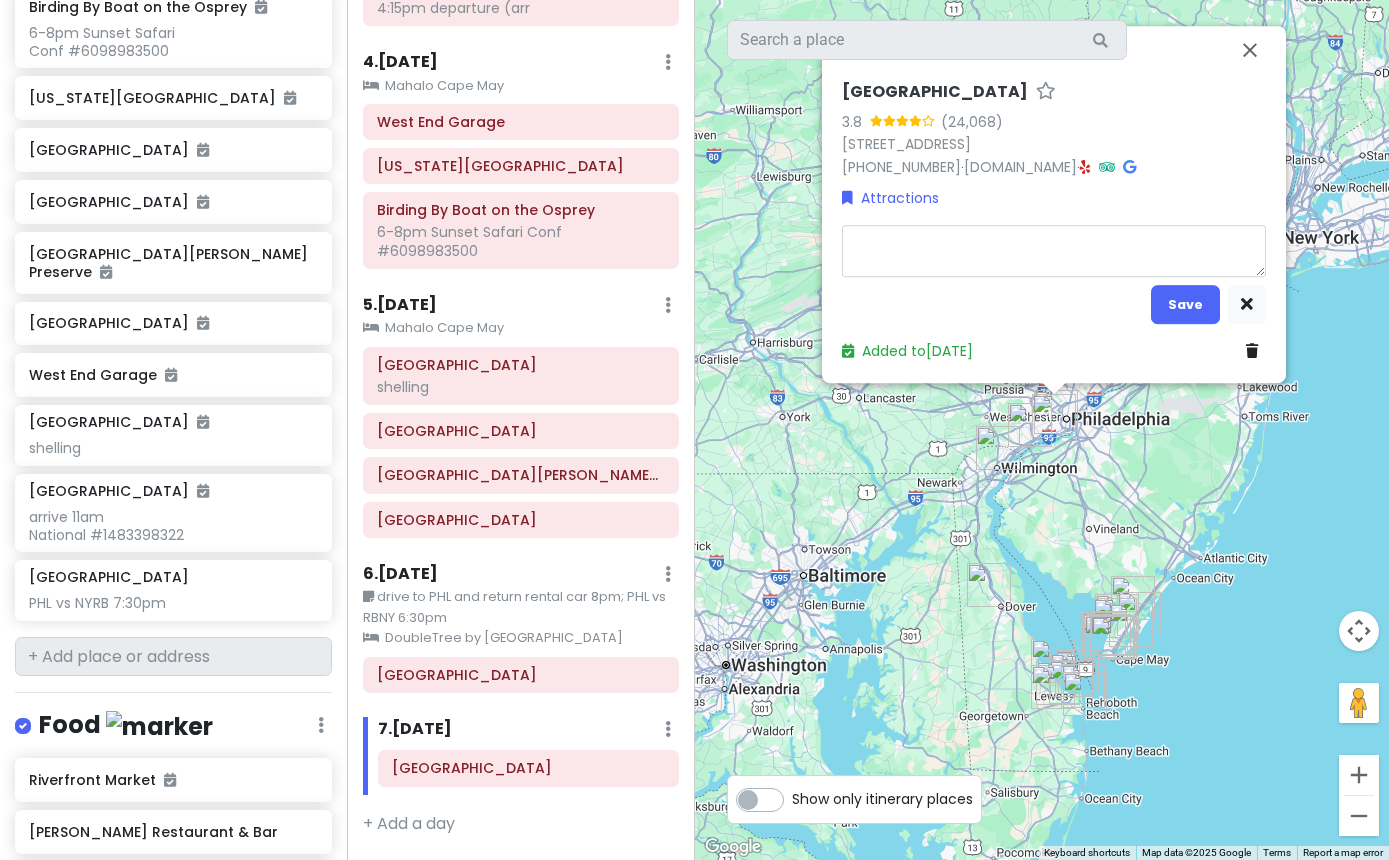 type on "x" 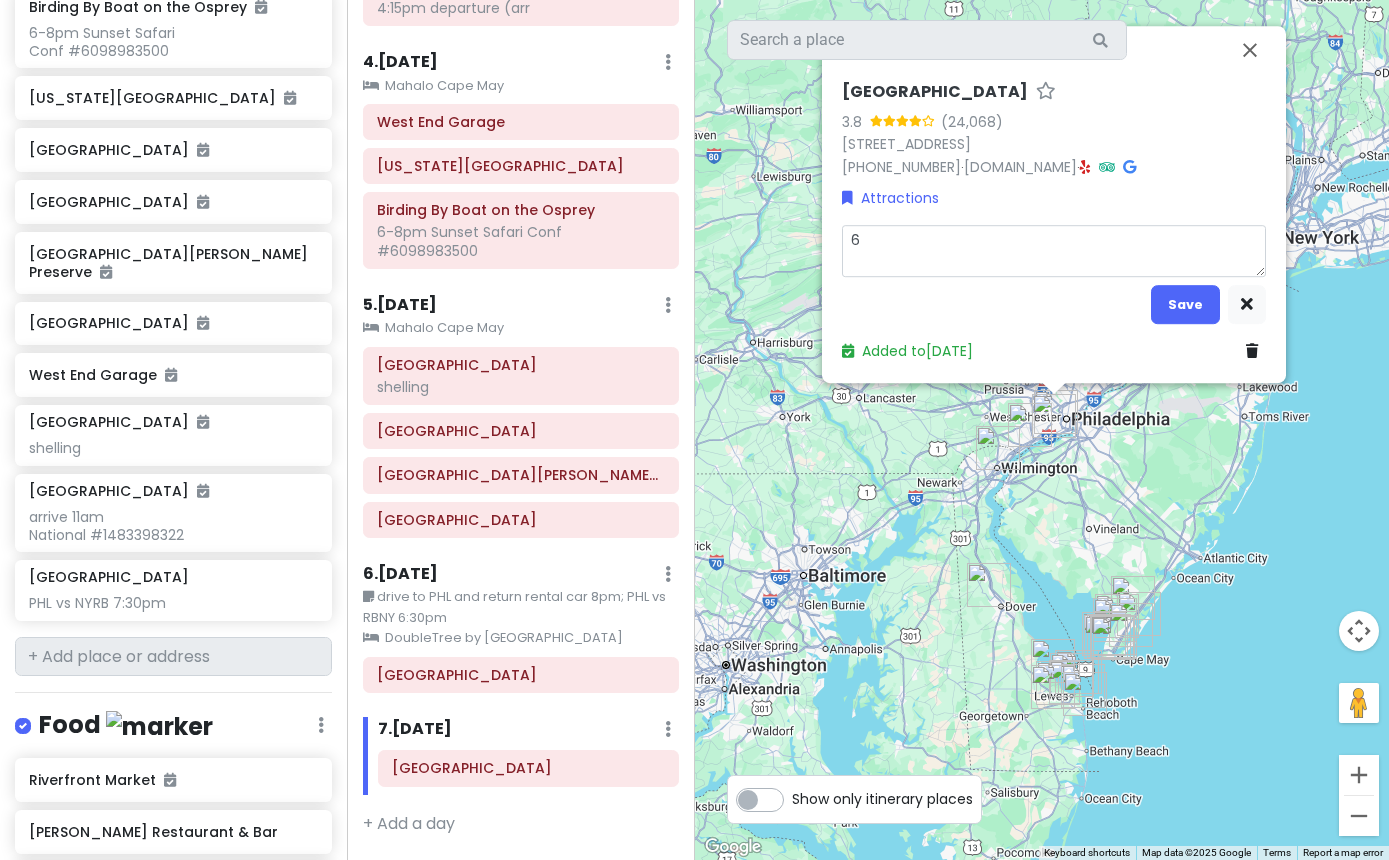 type on "x" 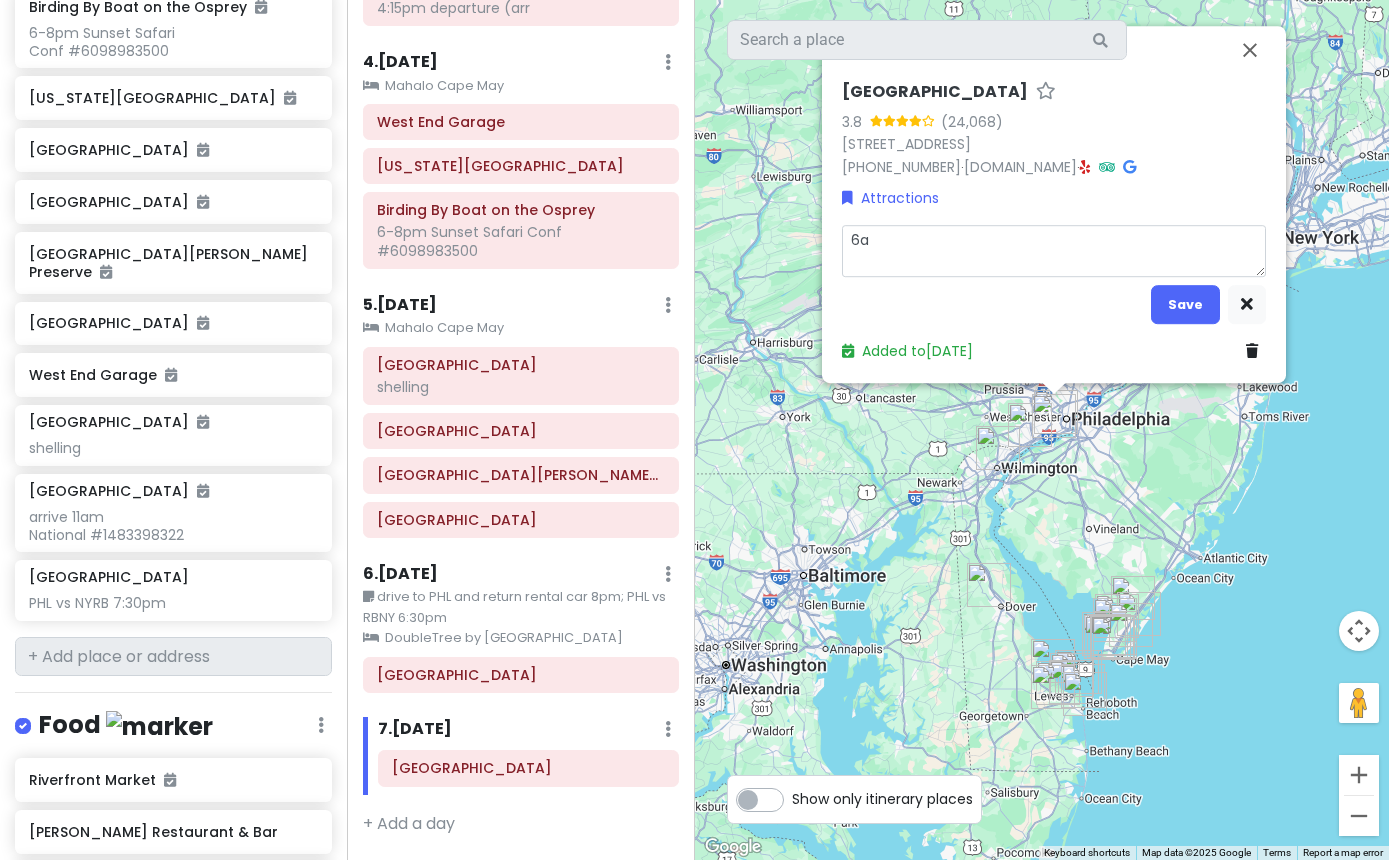type on "x" 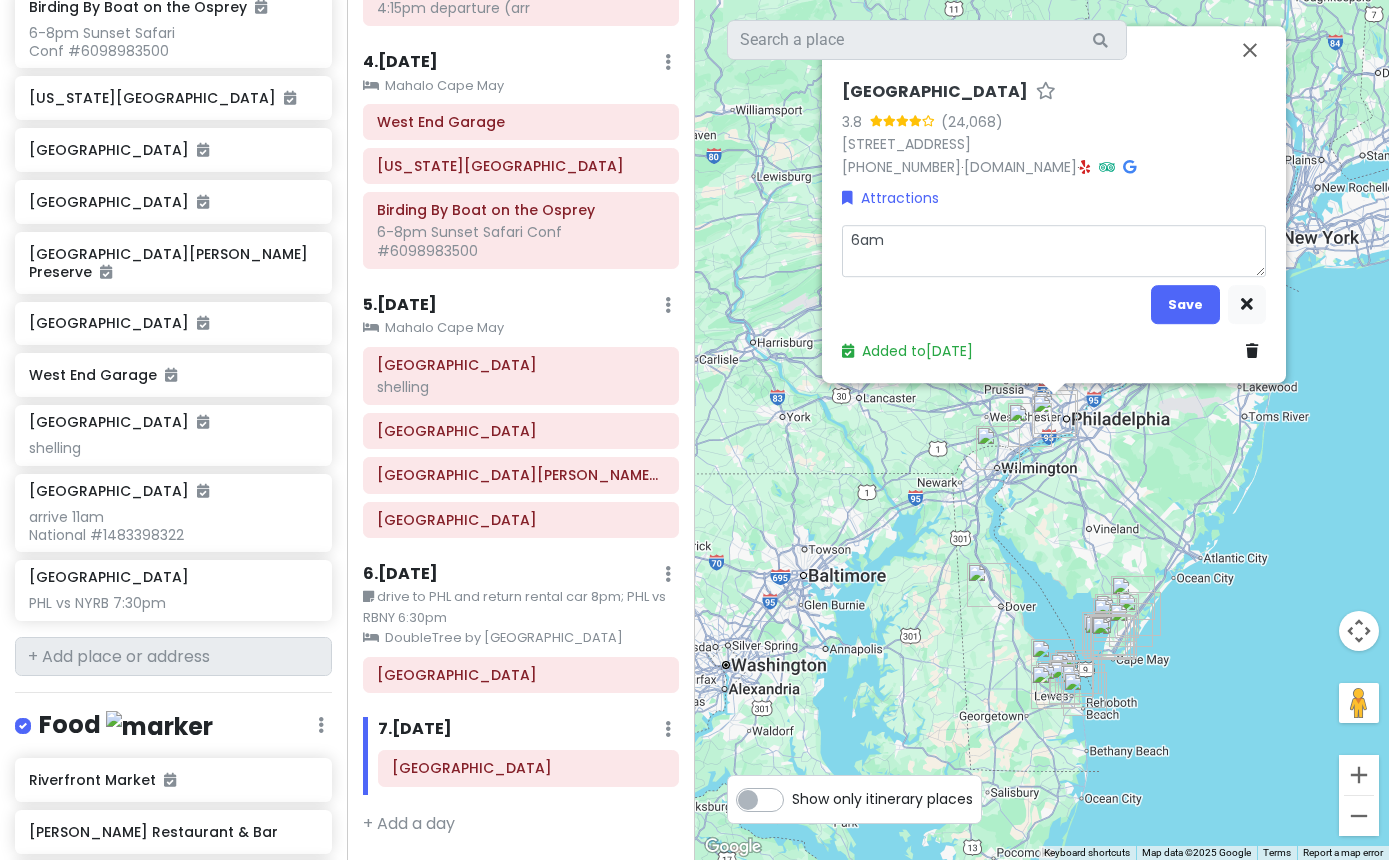 type on "x" 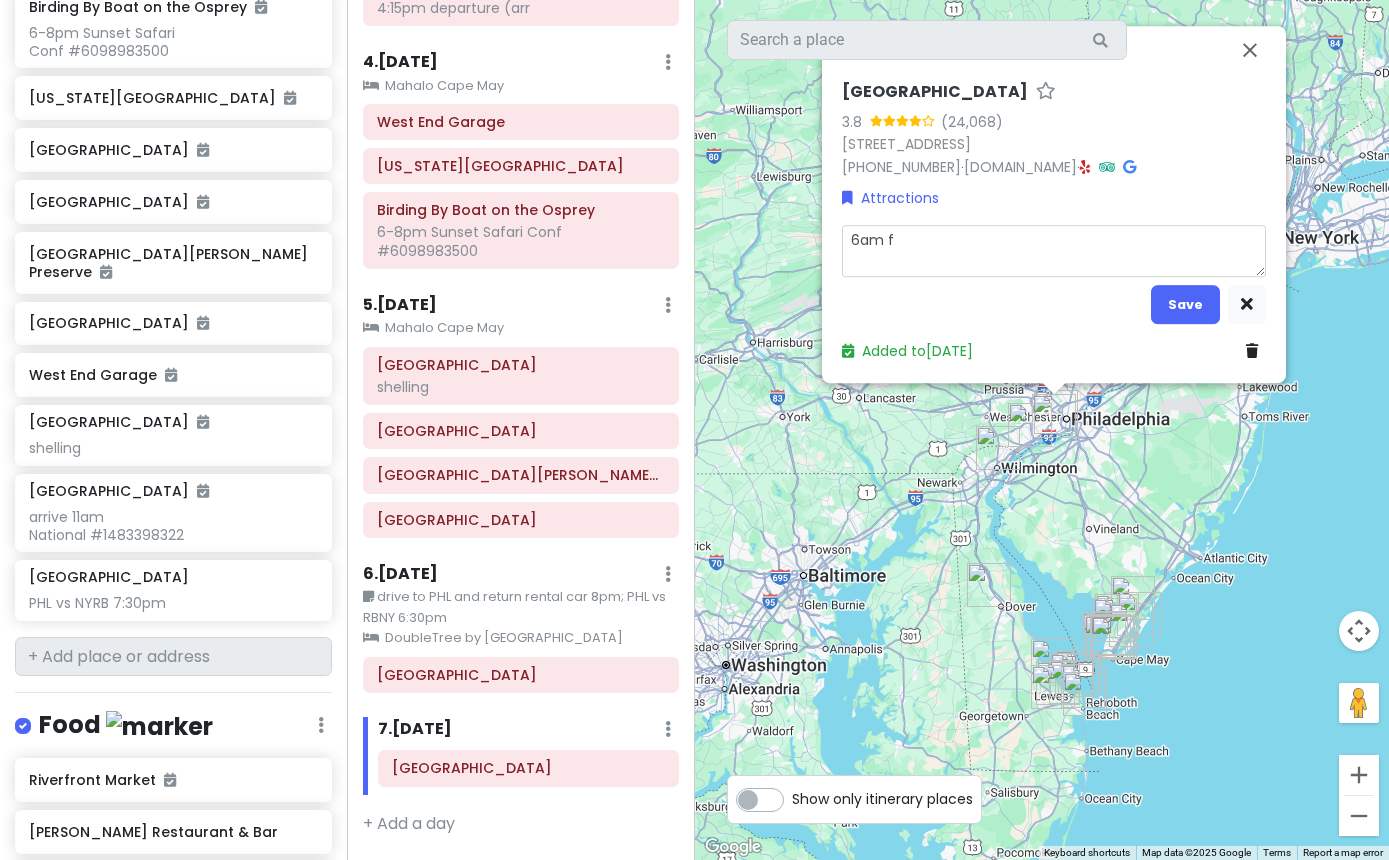 type on "x" 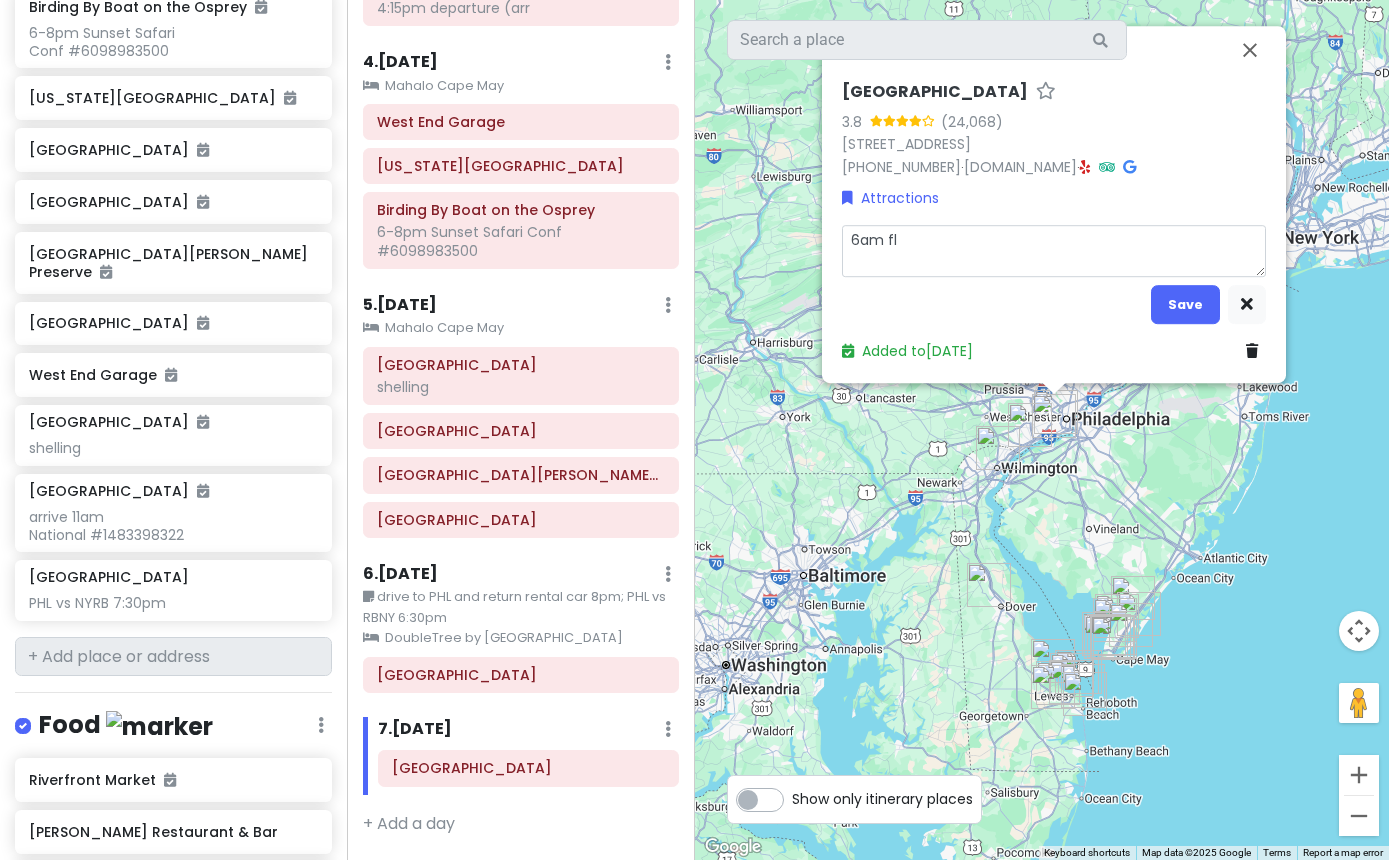 type on "x" 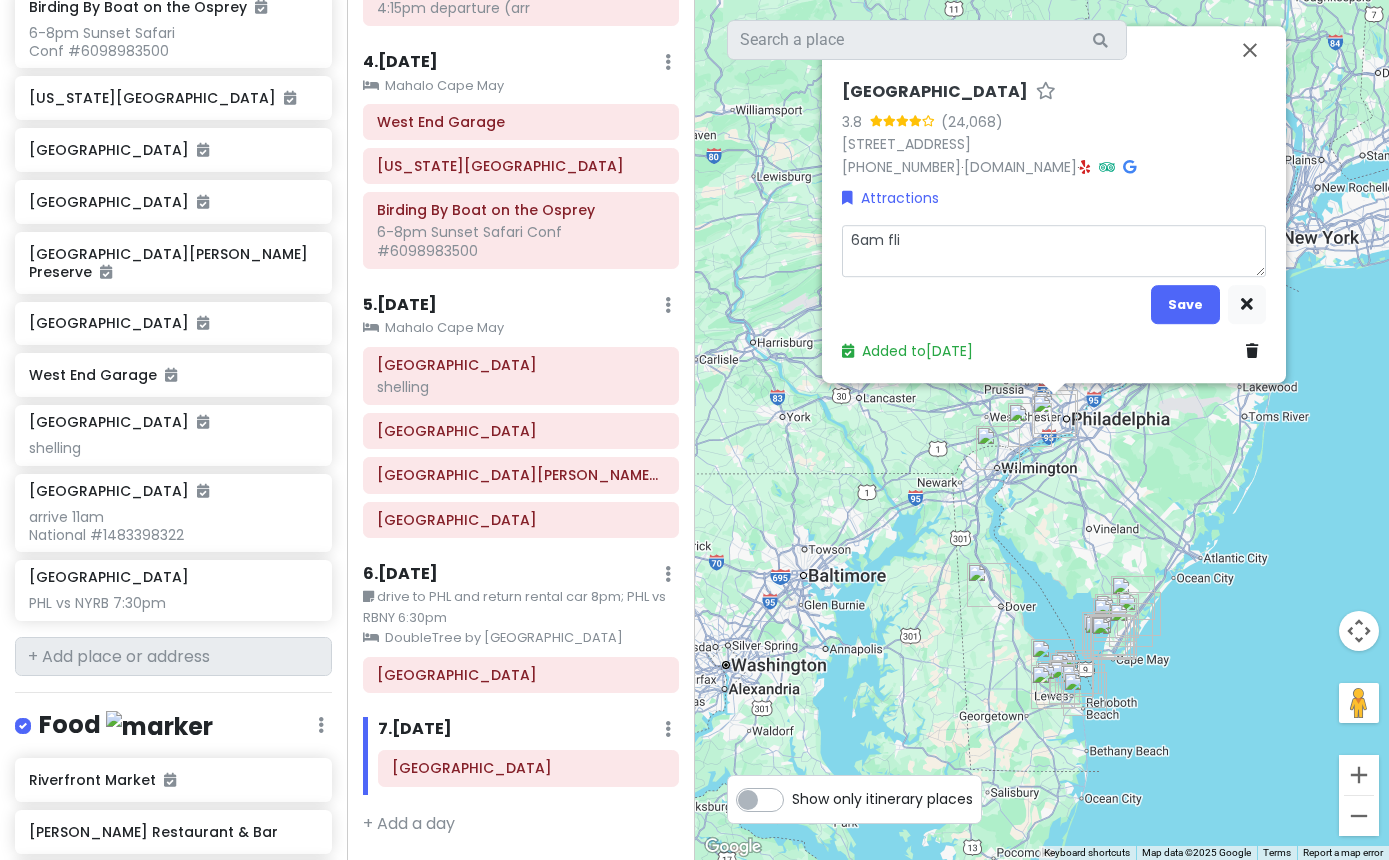 type on "x" 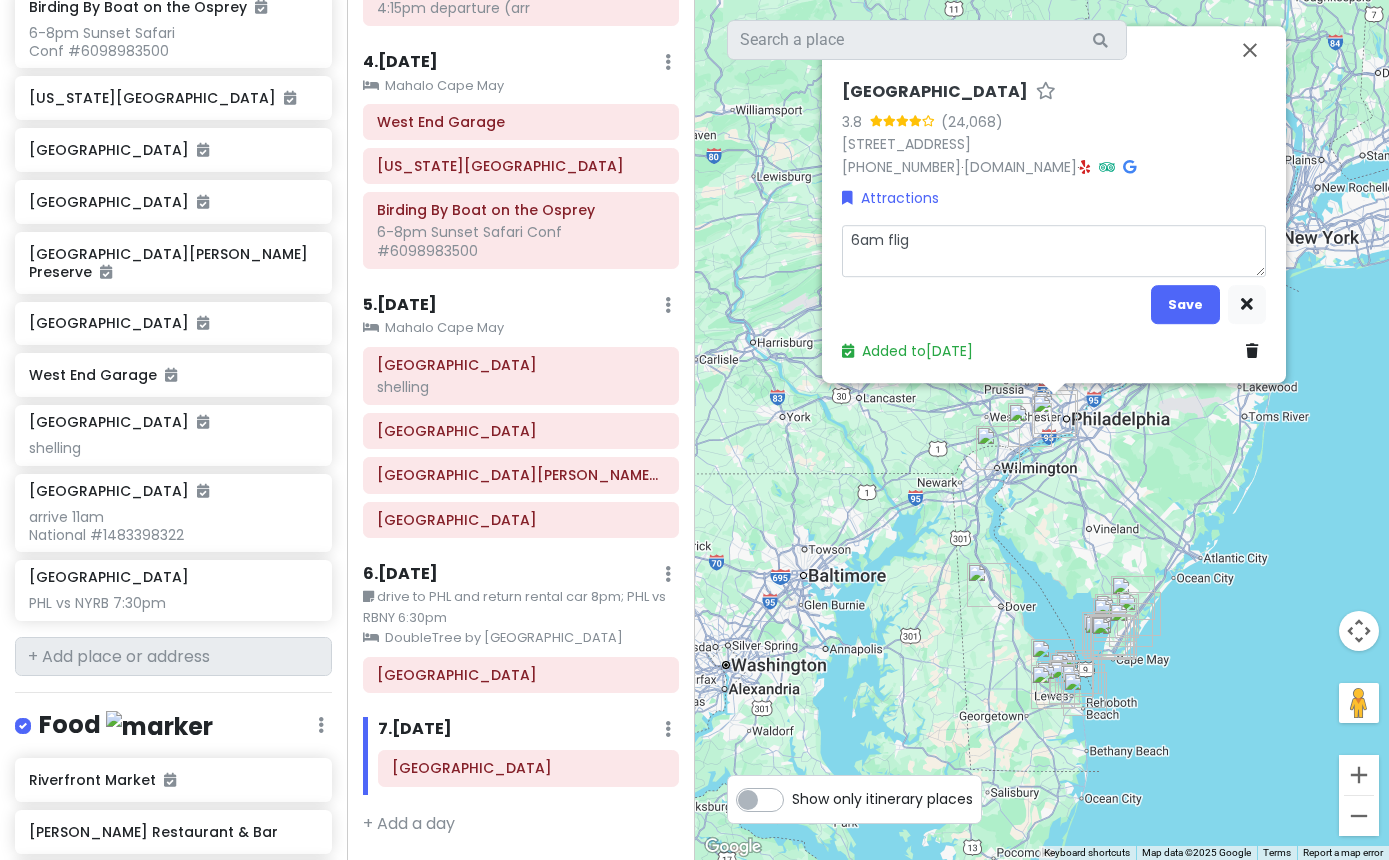 type on "x" 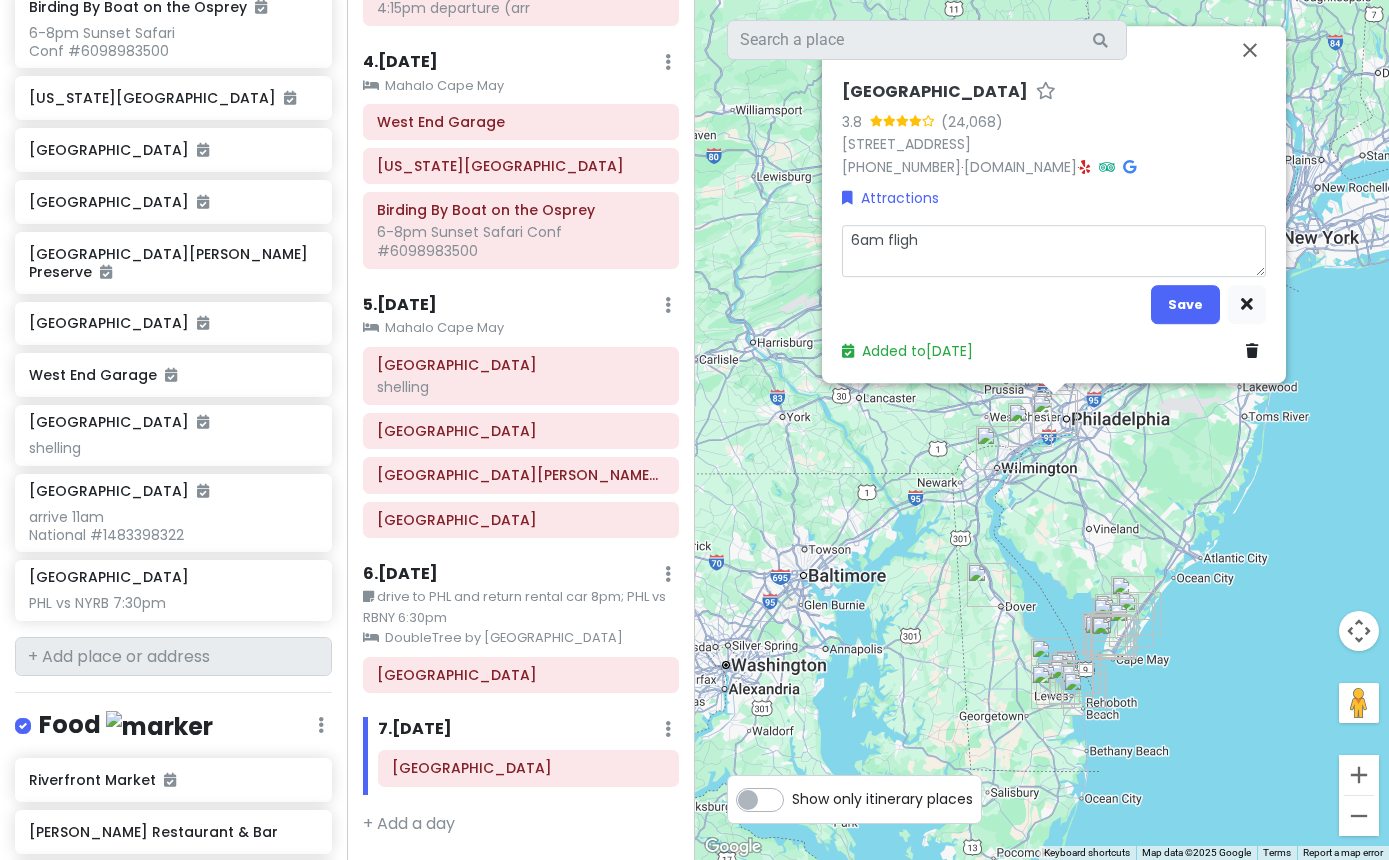 type on "6am flight" 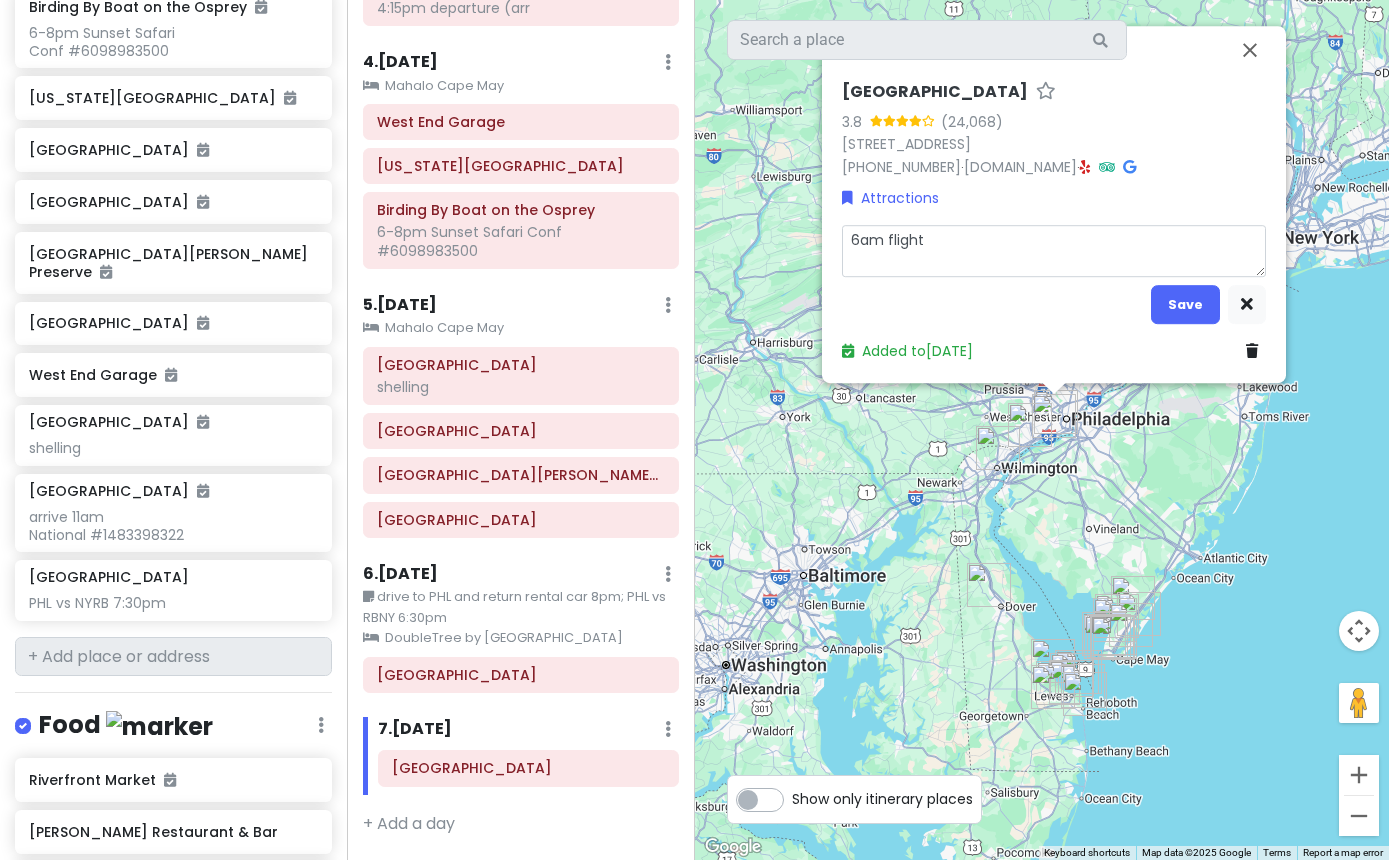 type on "x" 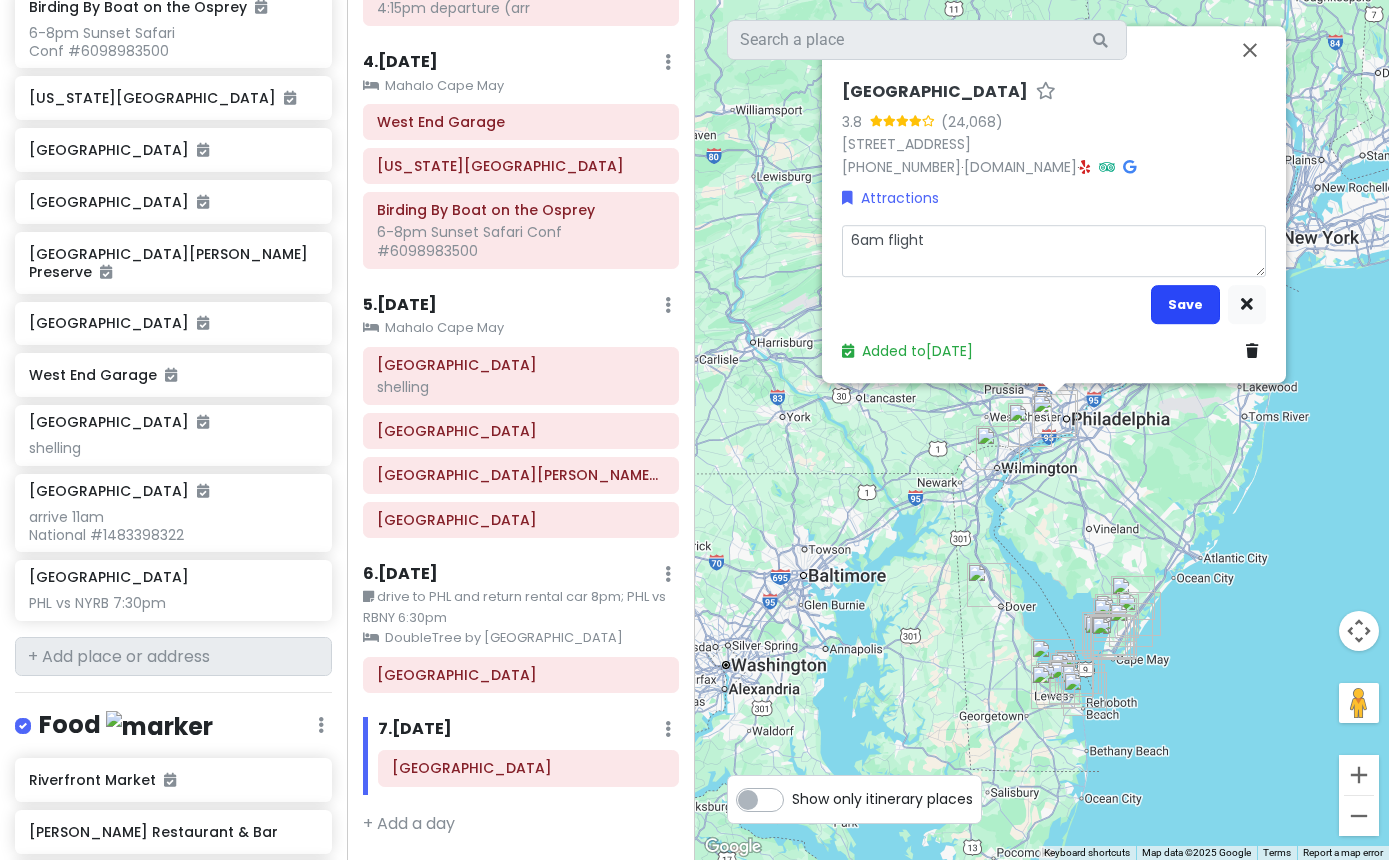 type on "6am flight" 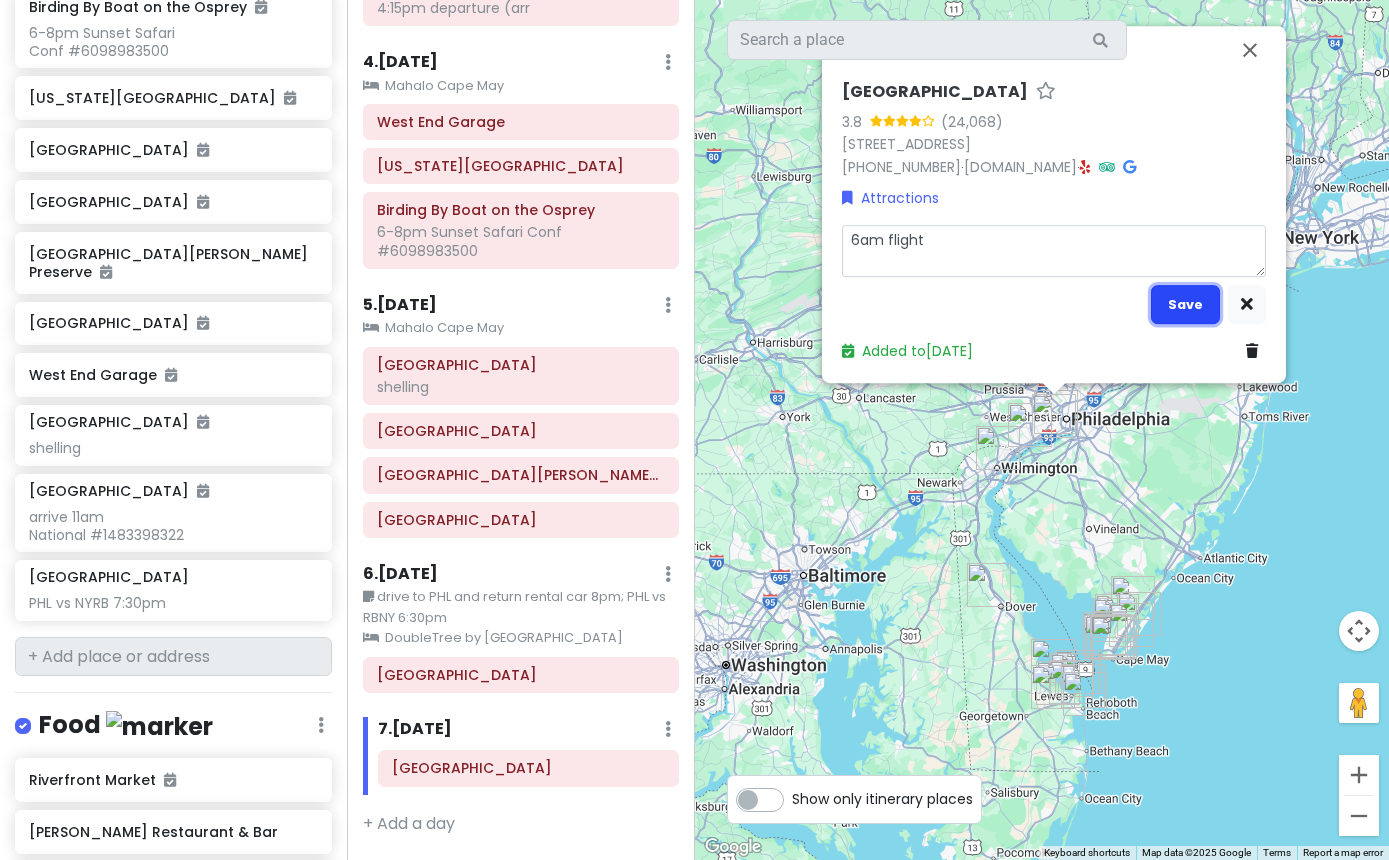 click on "Save" at bounding box center [1185, 304] 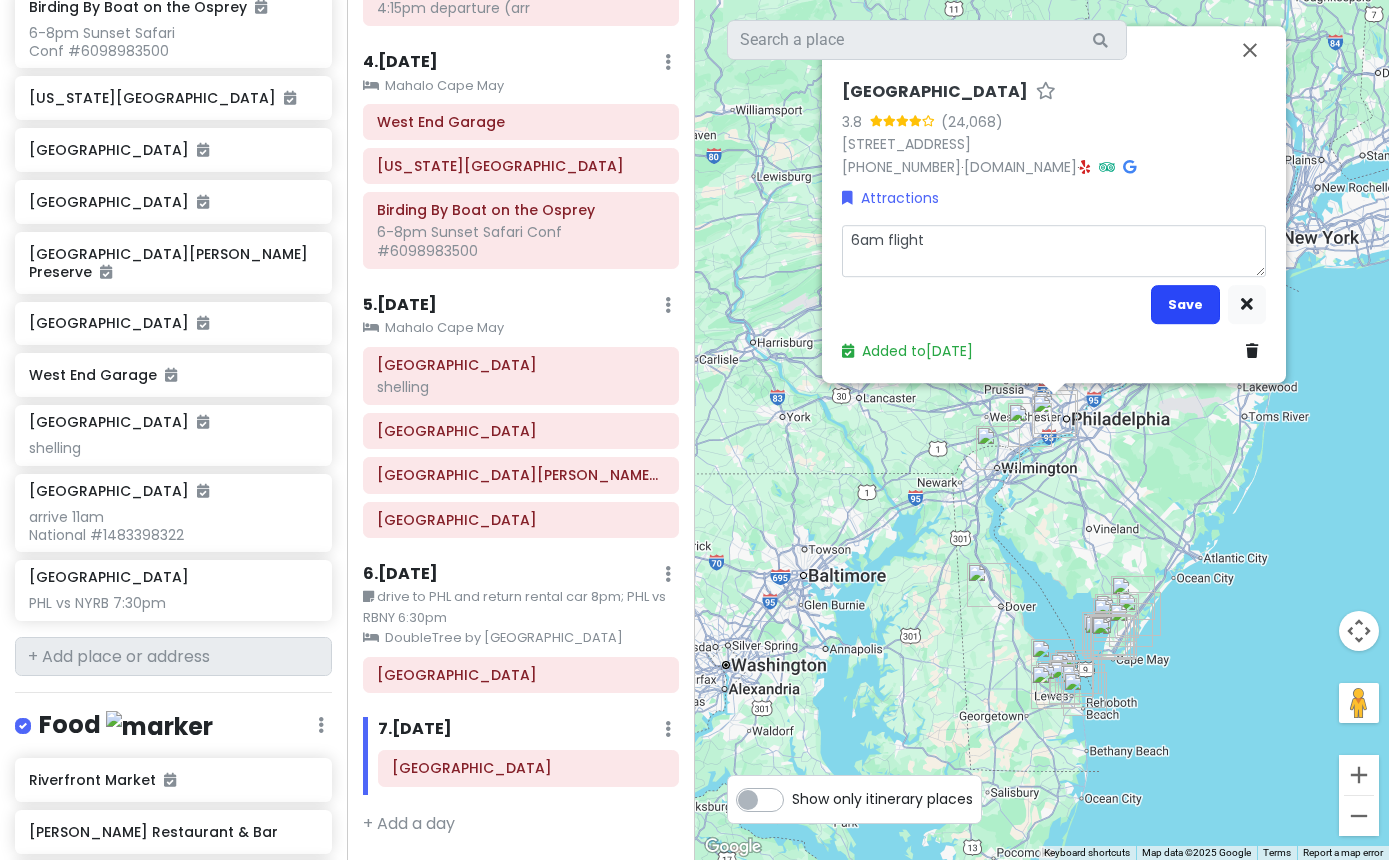 scroll, scrollTop: 1043, scrollLeft: 0, axis: vertical 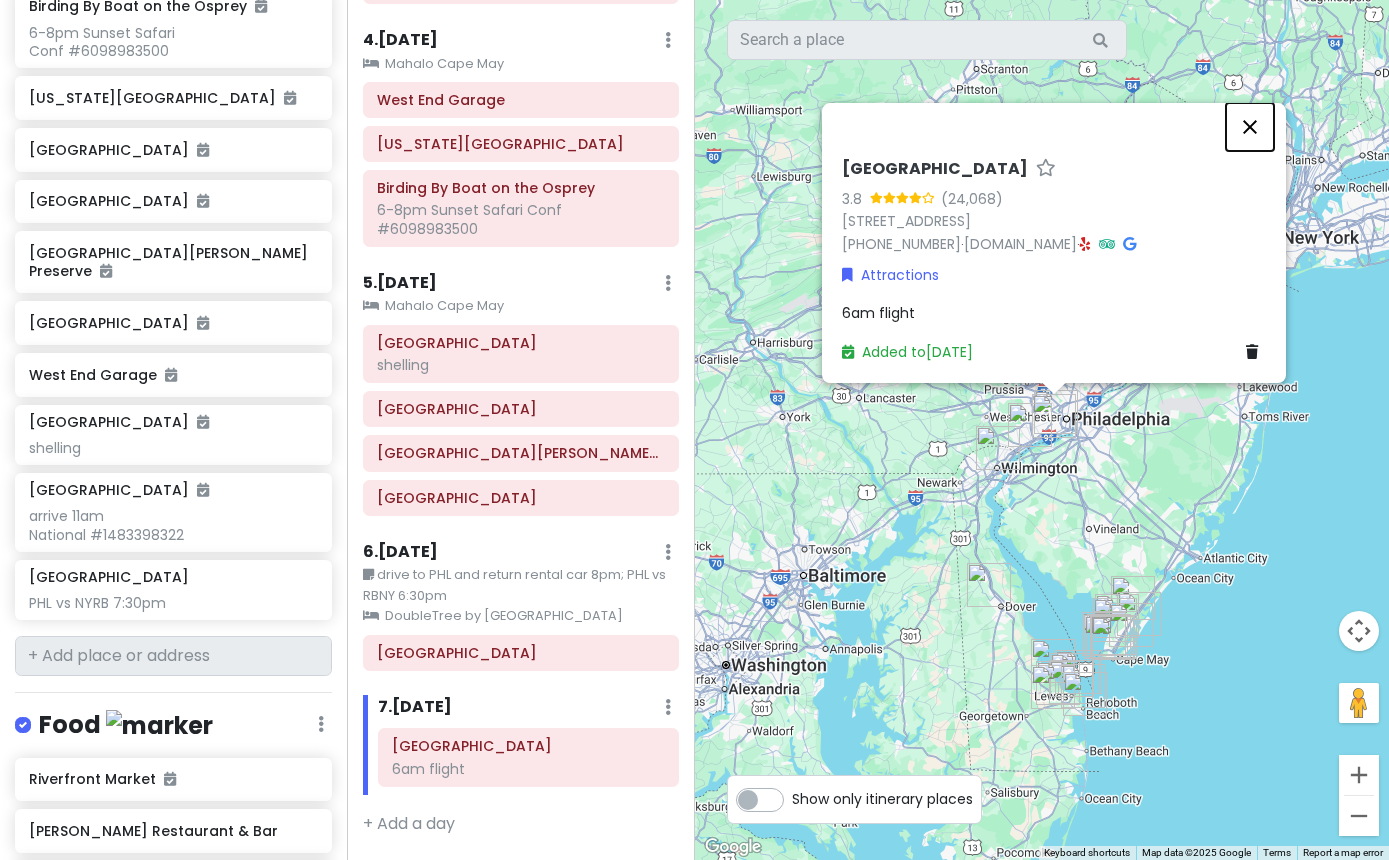 click at bounding box center (1250, 127) 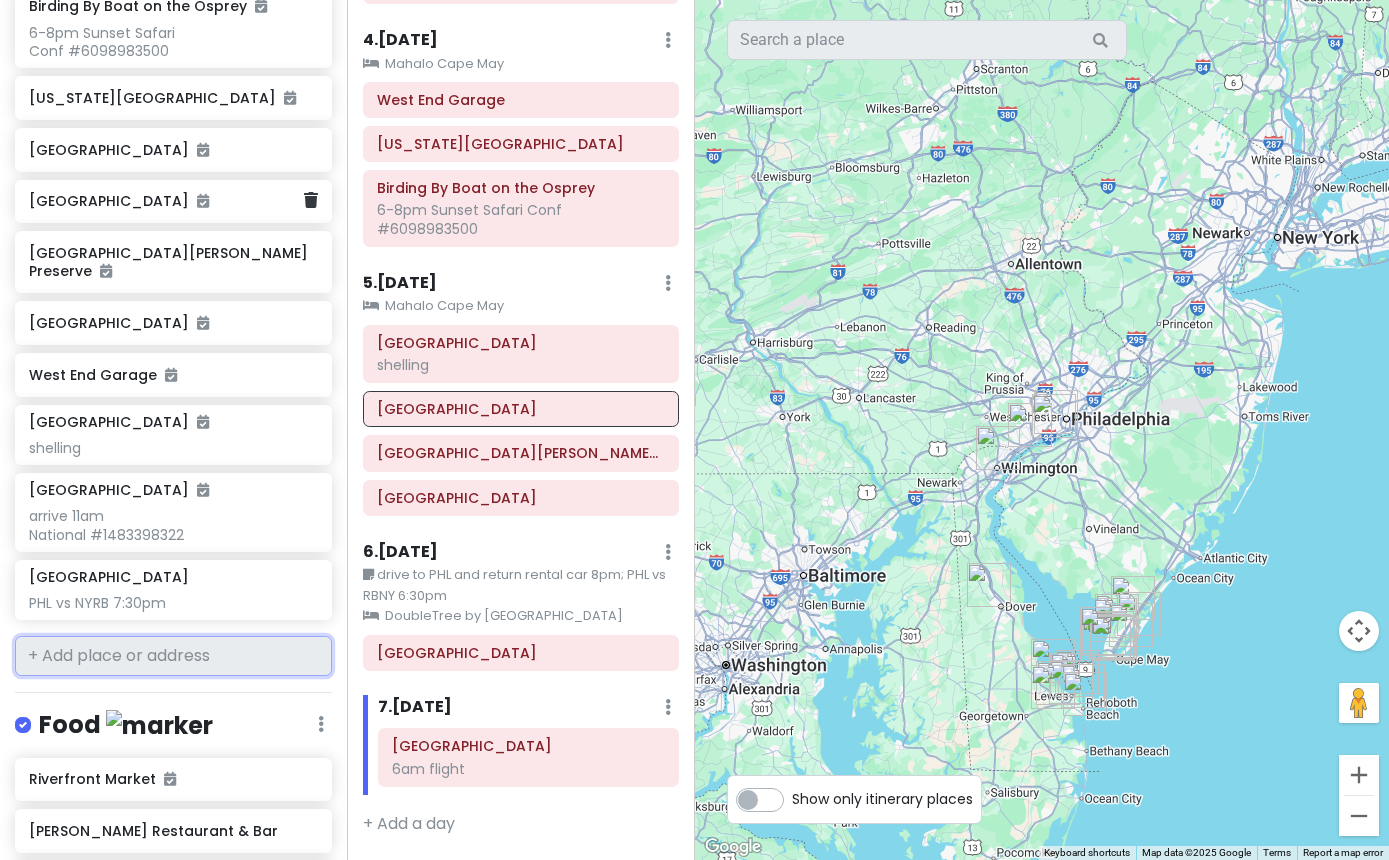 scroll, scrollTop: 0, scrollLeft: 0, axis: both 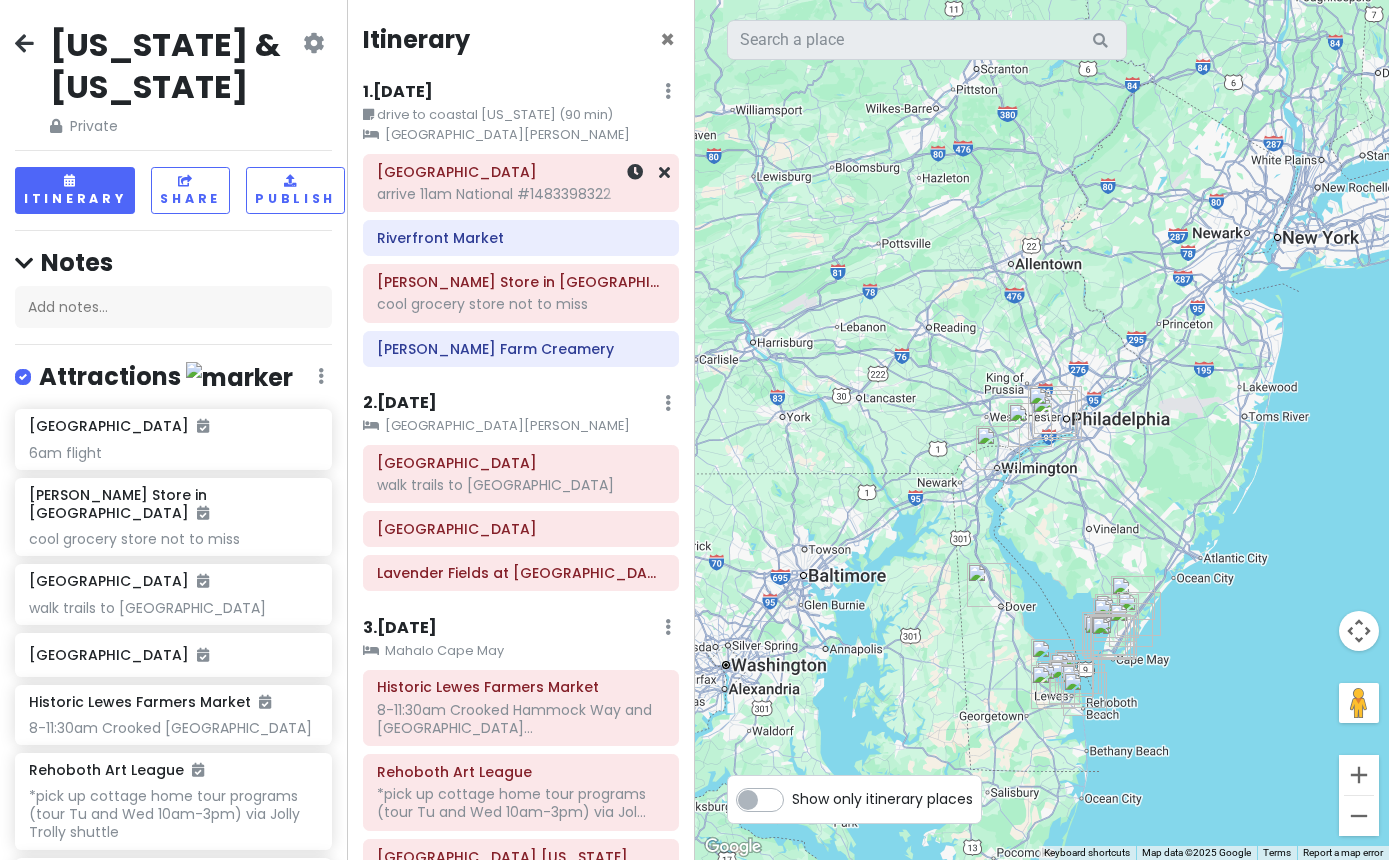 click on "[GEOGRAPHIC_DATA] arrive 11am
National #1483398322" at bounding box center (521, 183) 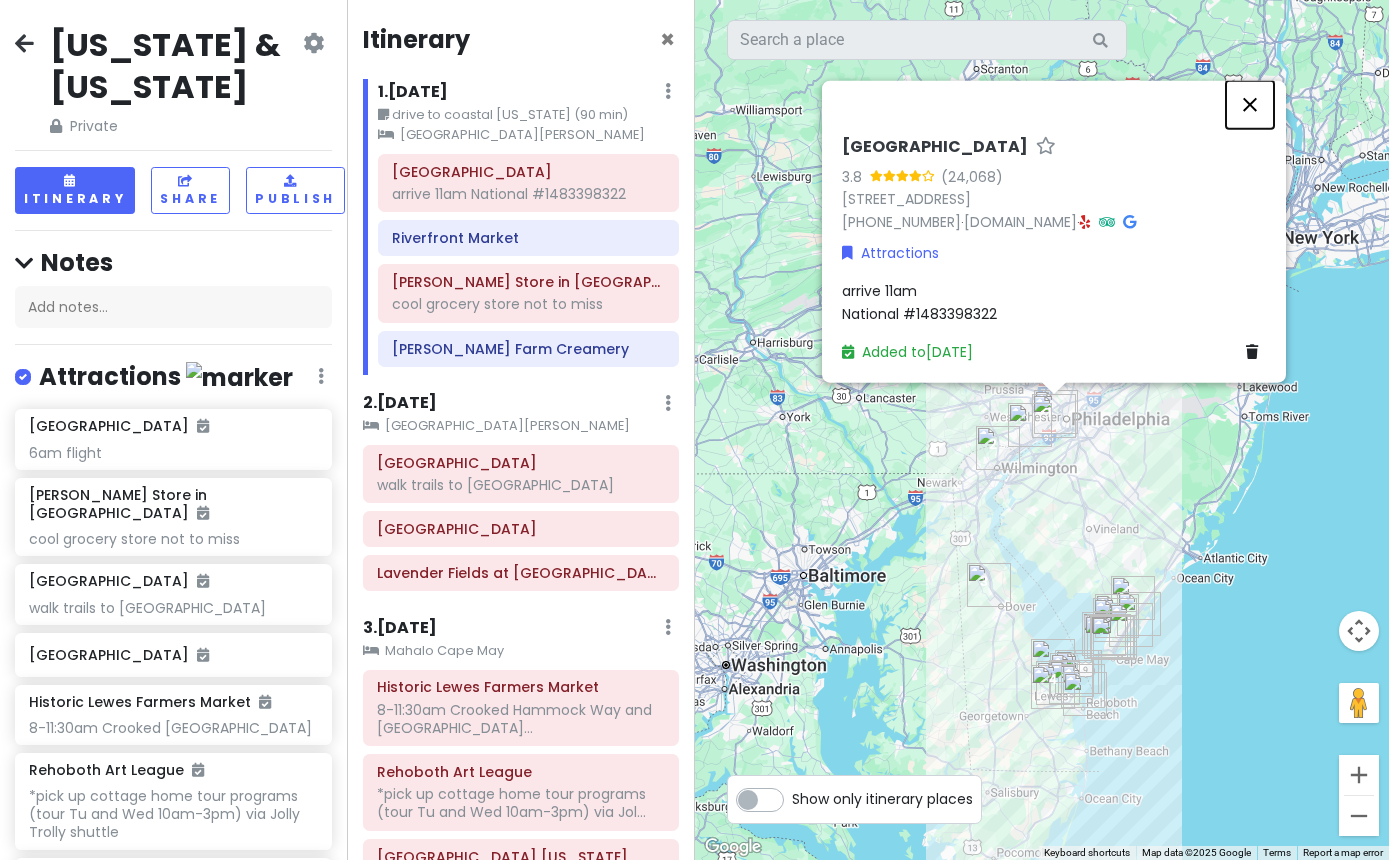 click at bounding box center (1250, 105) 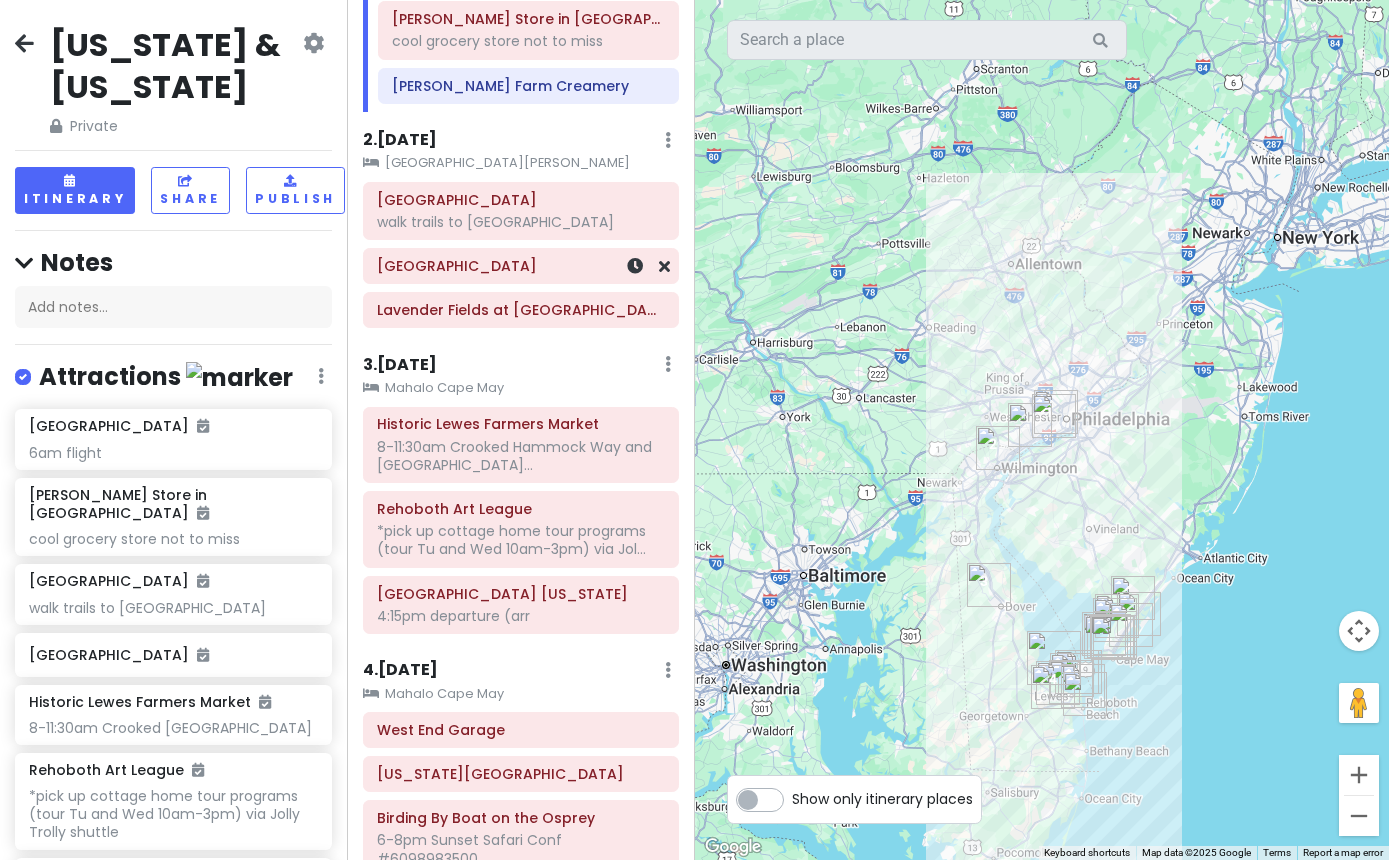 scroll, scrollTop: 266, scrollLeft: 0, axis: vertical 